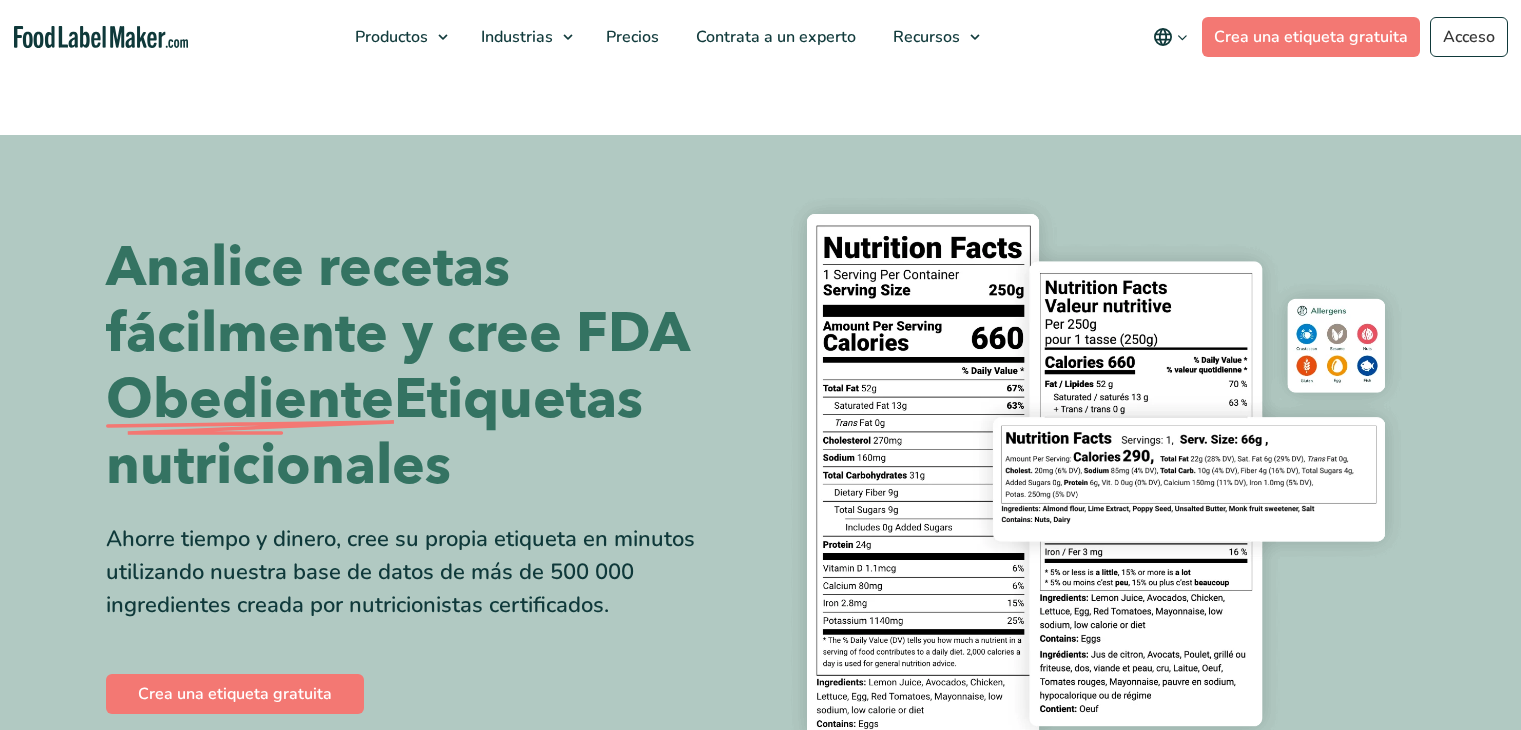 scroll, scrollTop: 0, scrollLeft: 0, axis: both 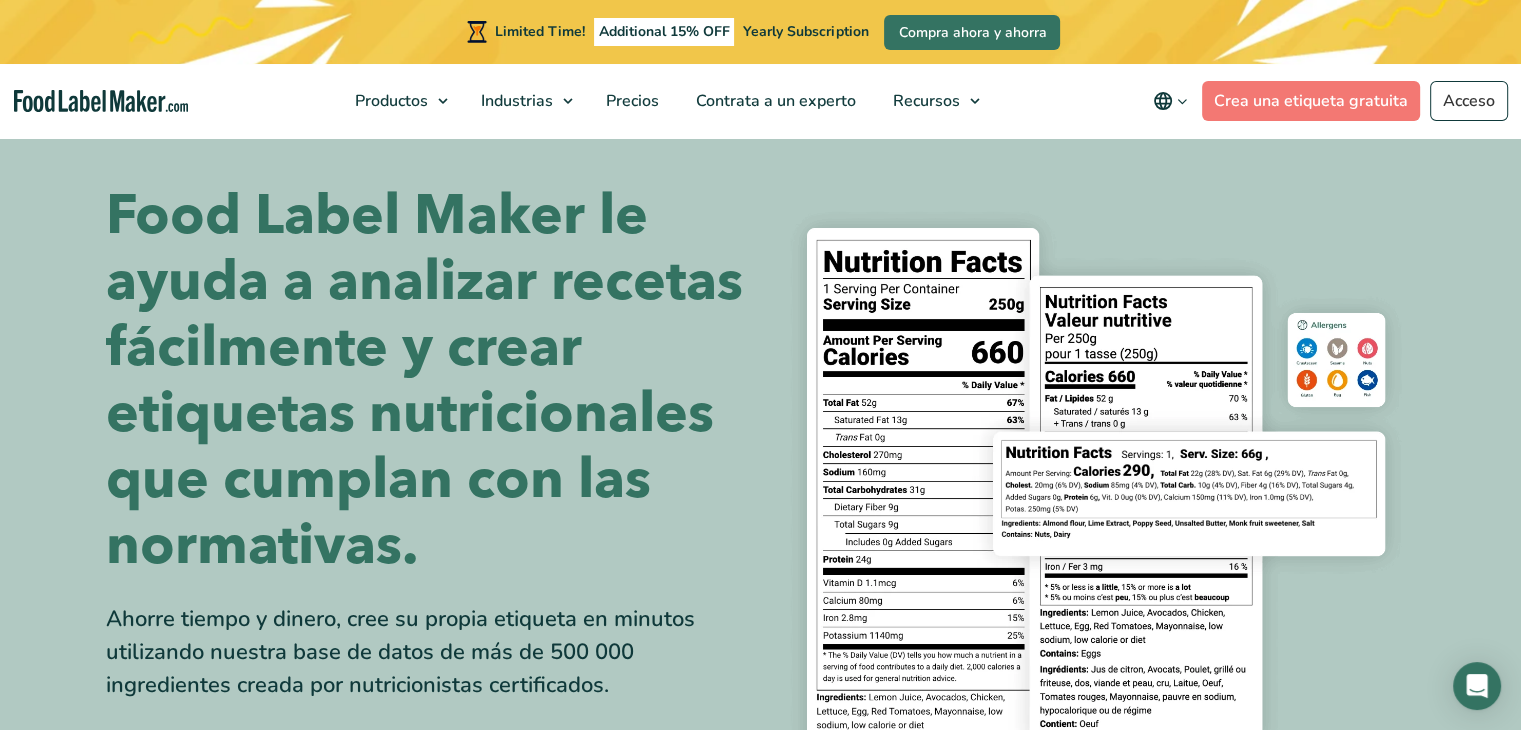 click on "Limited Time!   Additional 15% OFF   Yearly Subscription
Compra ahora y ahorra" at bounding box center [760, 32] 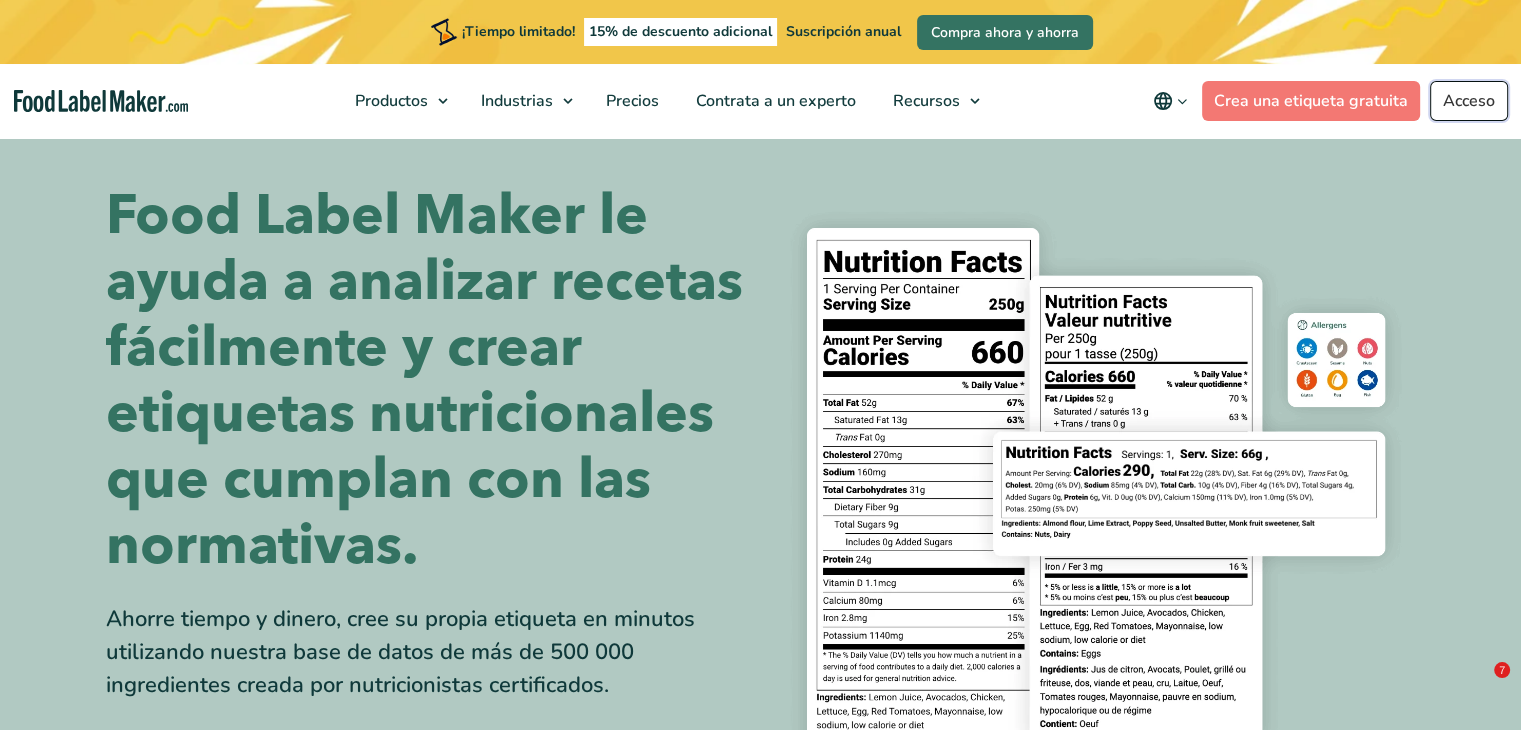 click on "Acceso" at bounding box center [1469, 101] 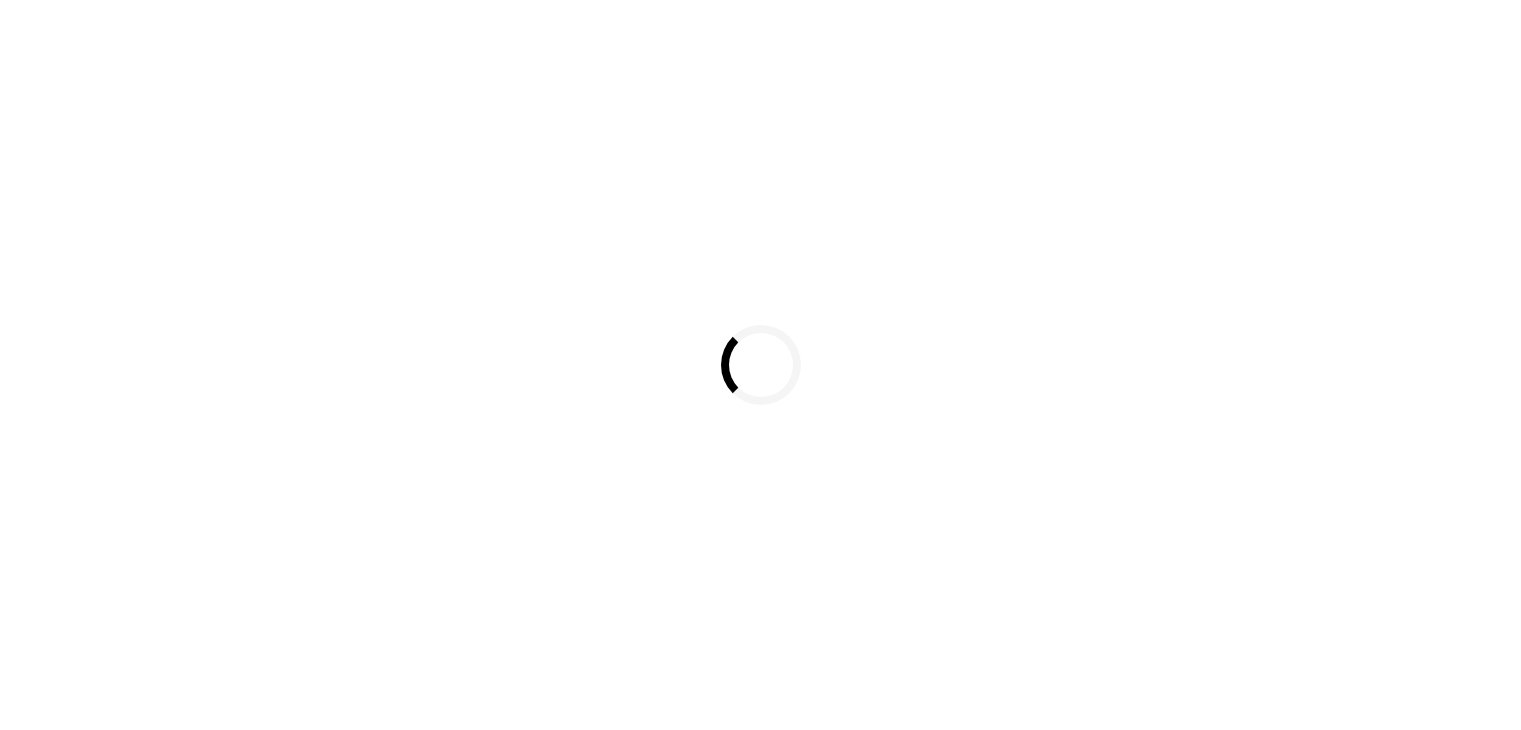 scroll, scrollTop: 0, scrollLeft: 0, axis: both 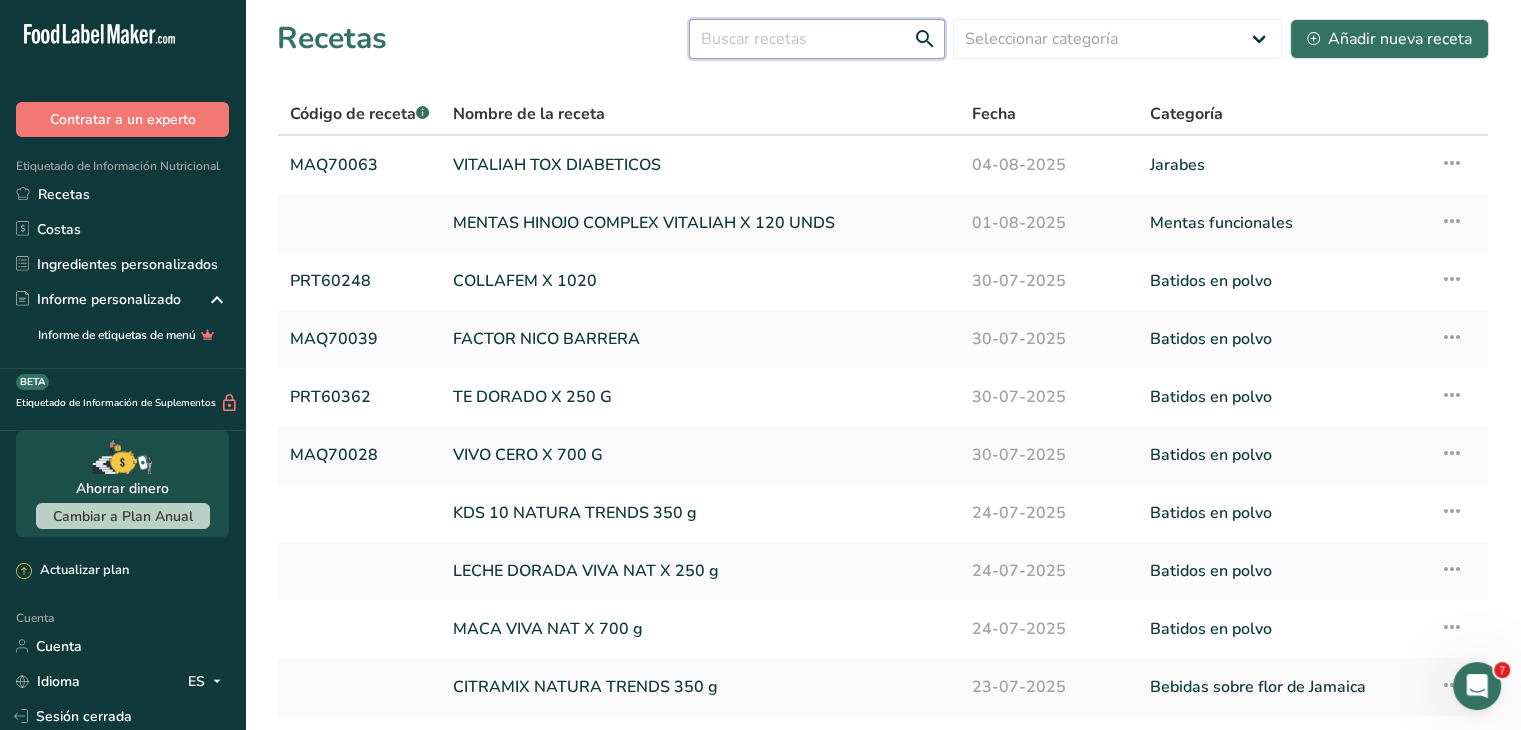 click at bounding box center (817, 39) 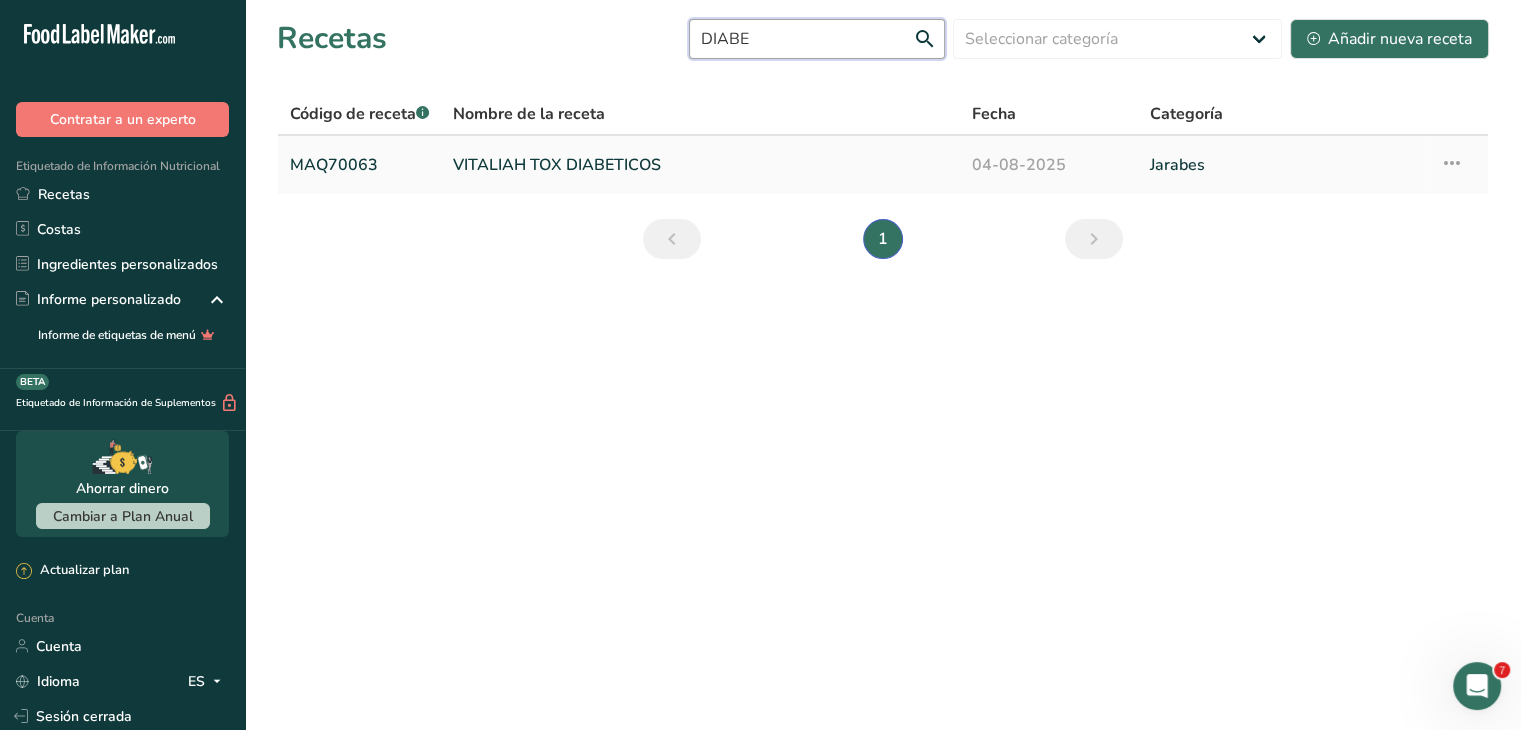 type on "DIABE" 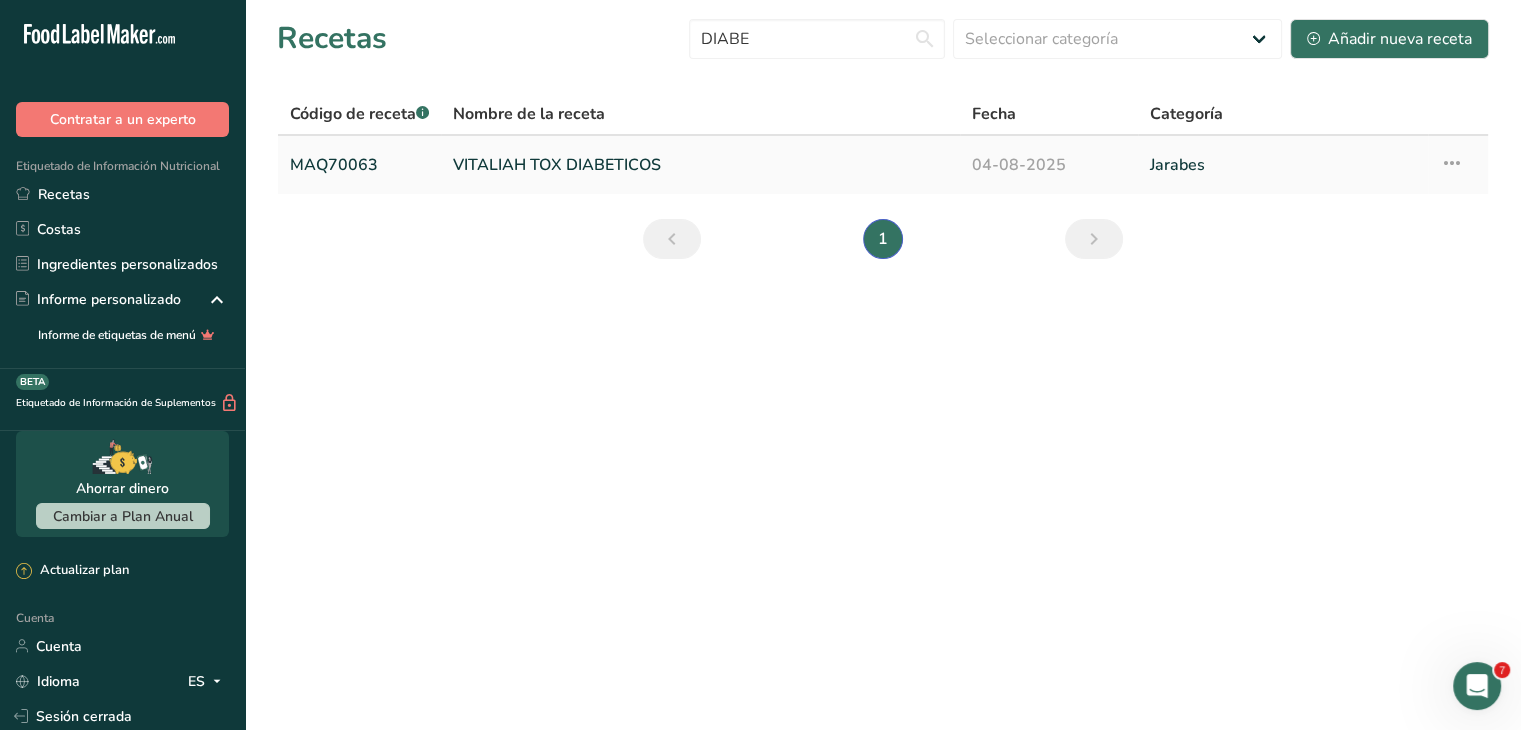 click on "VITALIAH TOX DIABETICOS" at bounding box center (700, 165) 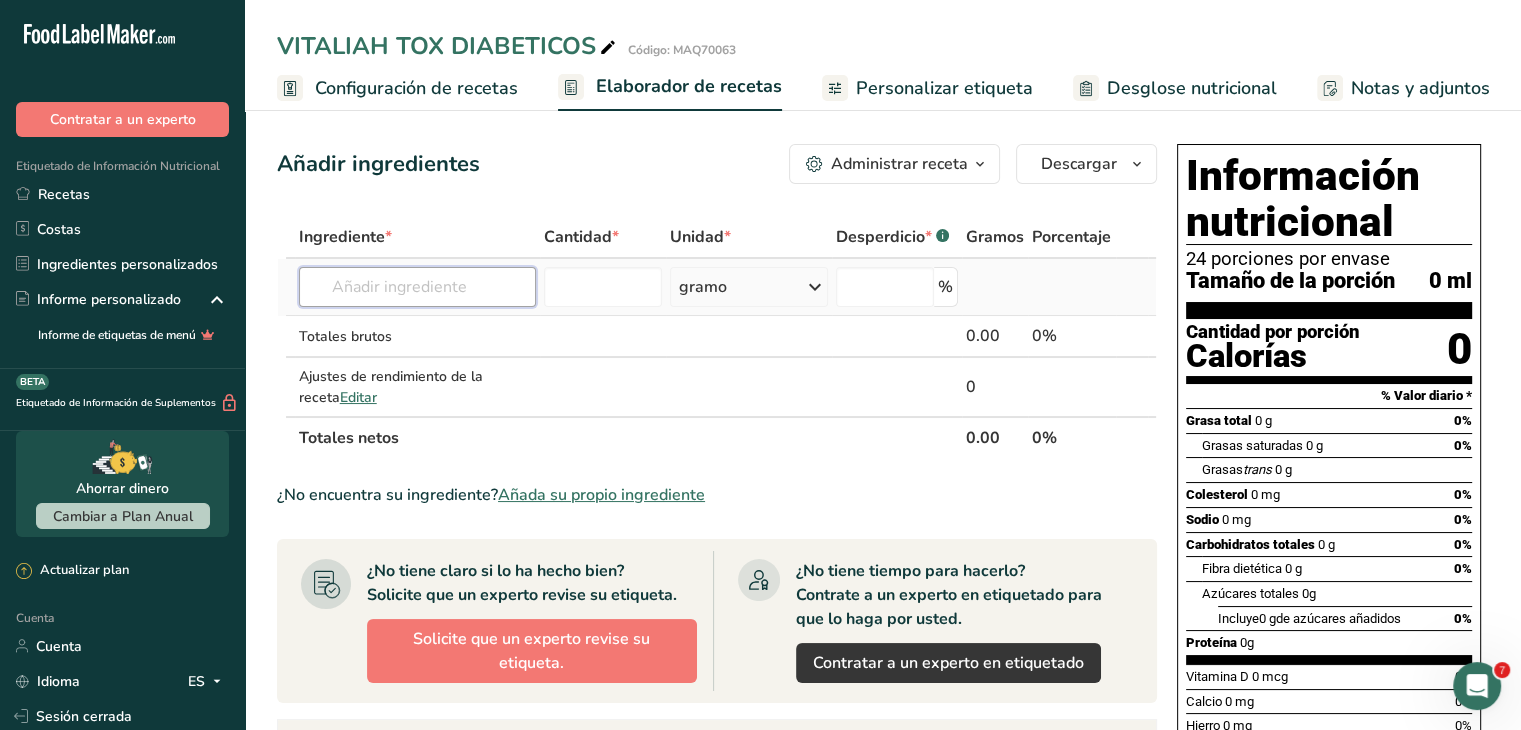 click at bounding box center [417, 287] 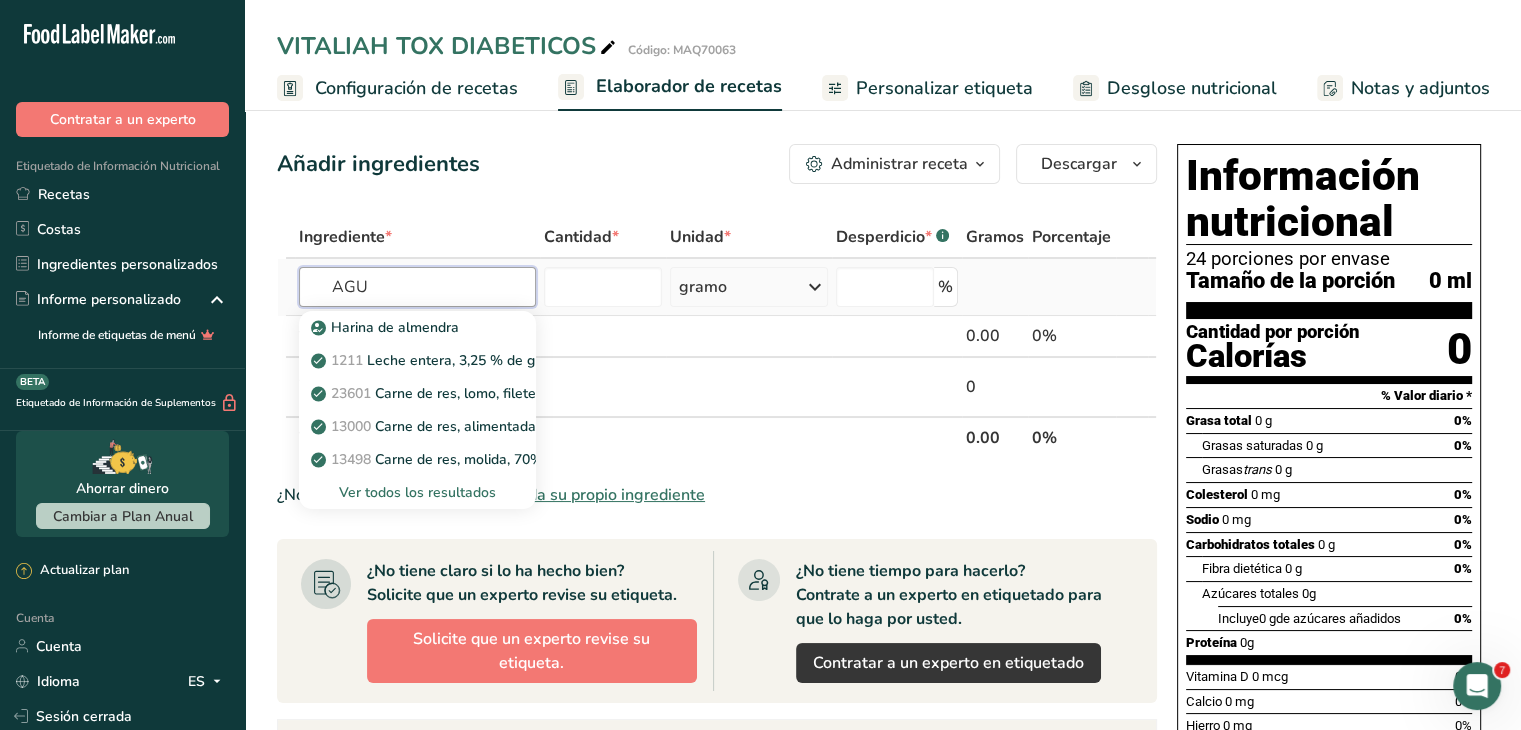type on "AGUA" 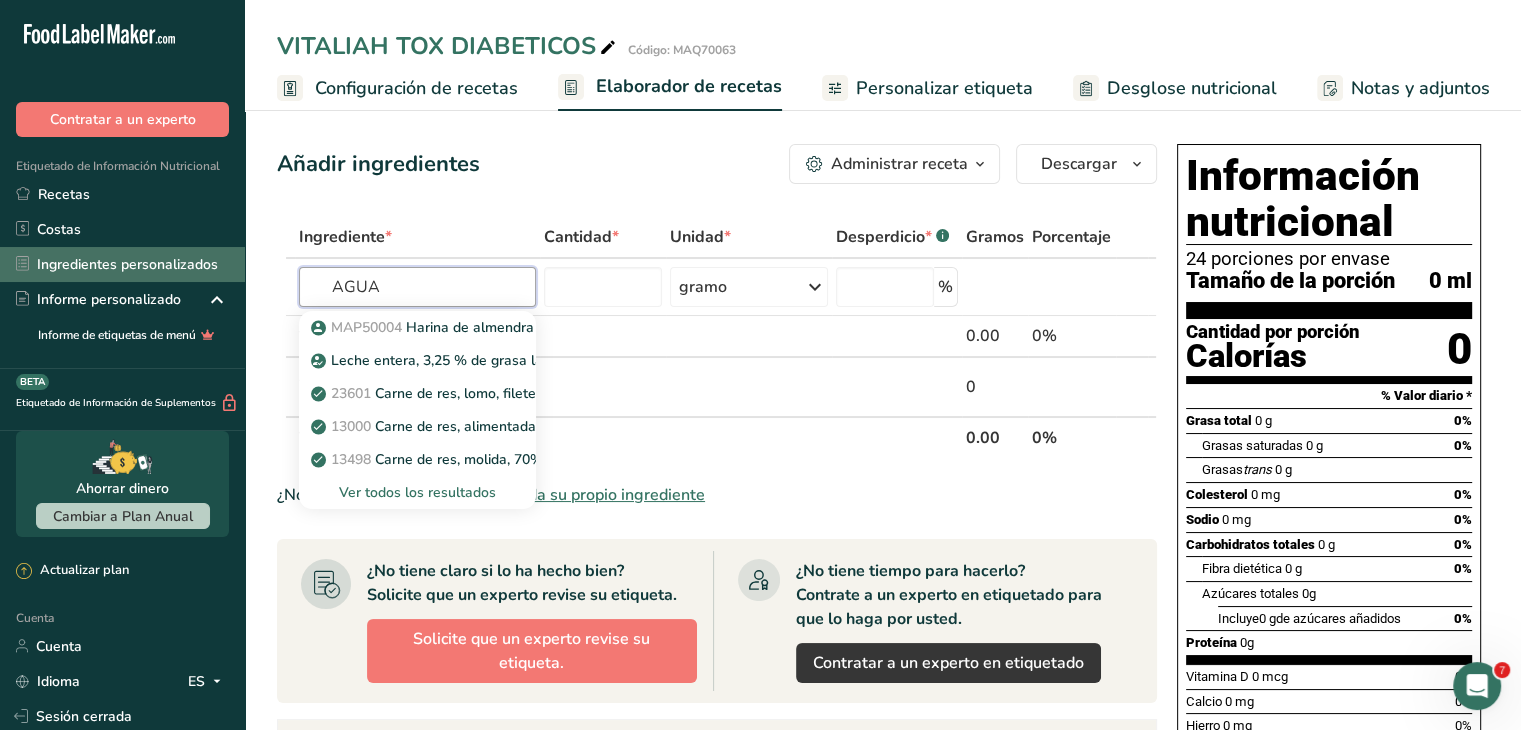 drag, startPoint x: 420, startPoint y: 278, endPoint x: 0, endPoint y: 281, distance: 420.0107 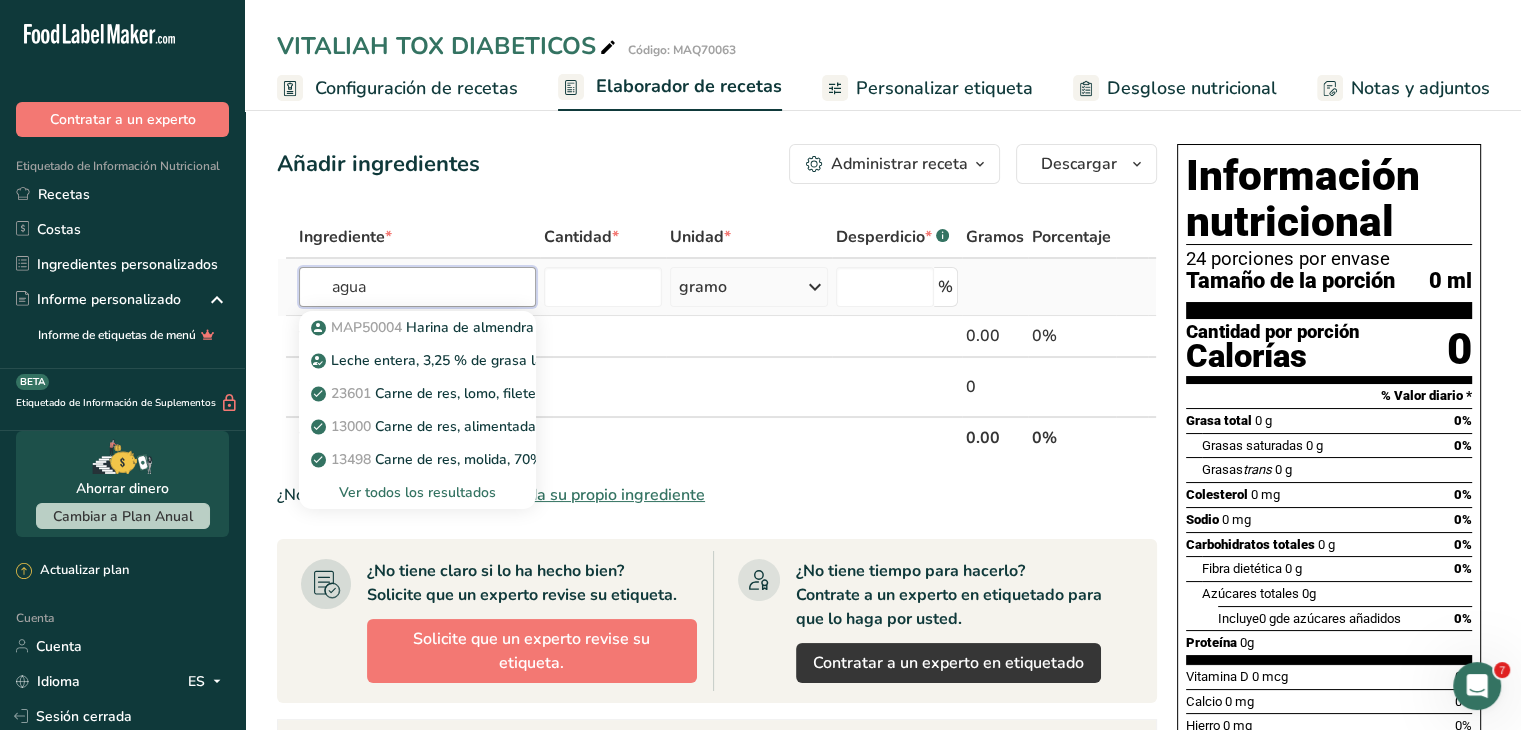 click on "agua" at bounding box center (417, 287) 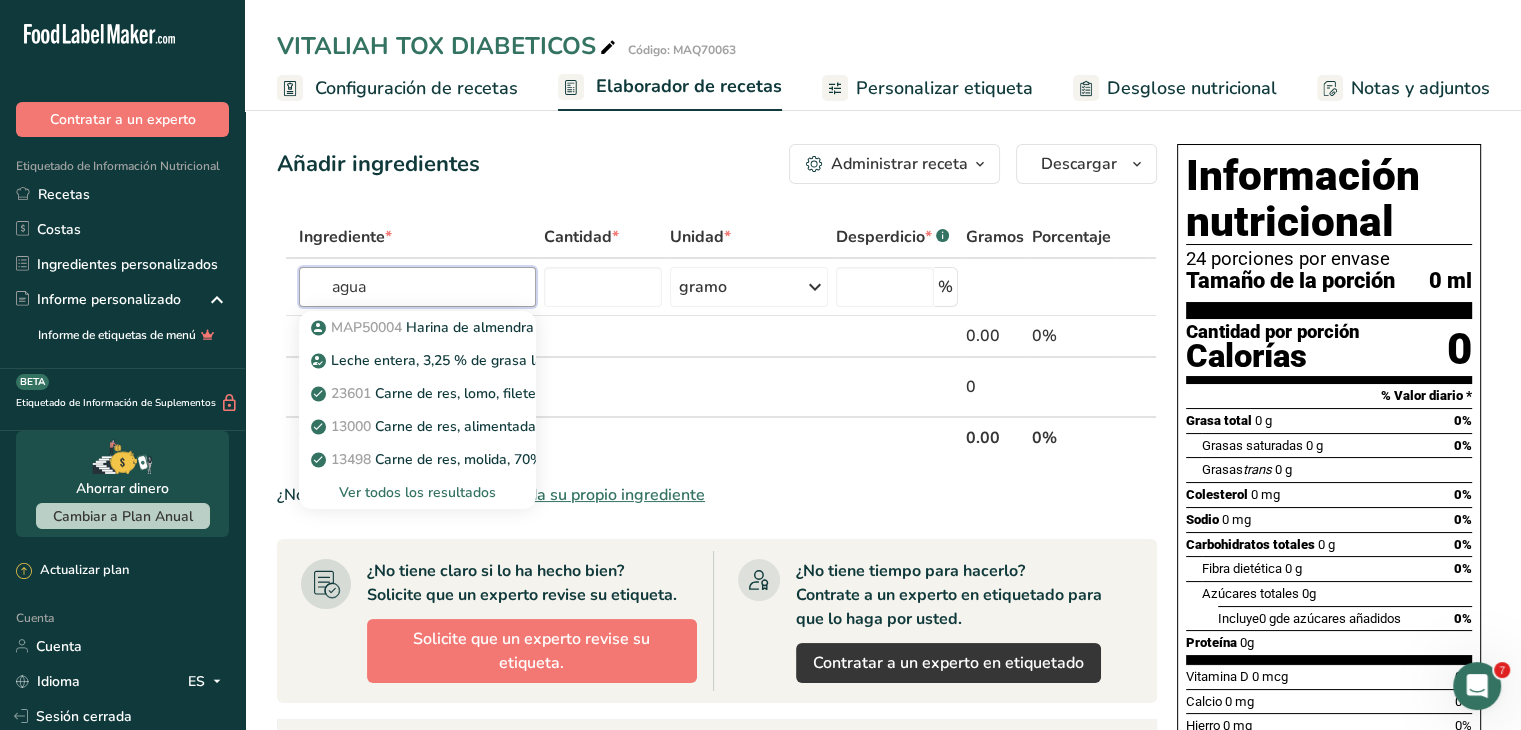 drag, startPoint x: 340, startPoint y: 289, endPoint x: 274, endPoint y: 277, distance: 67.08204 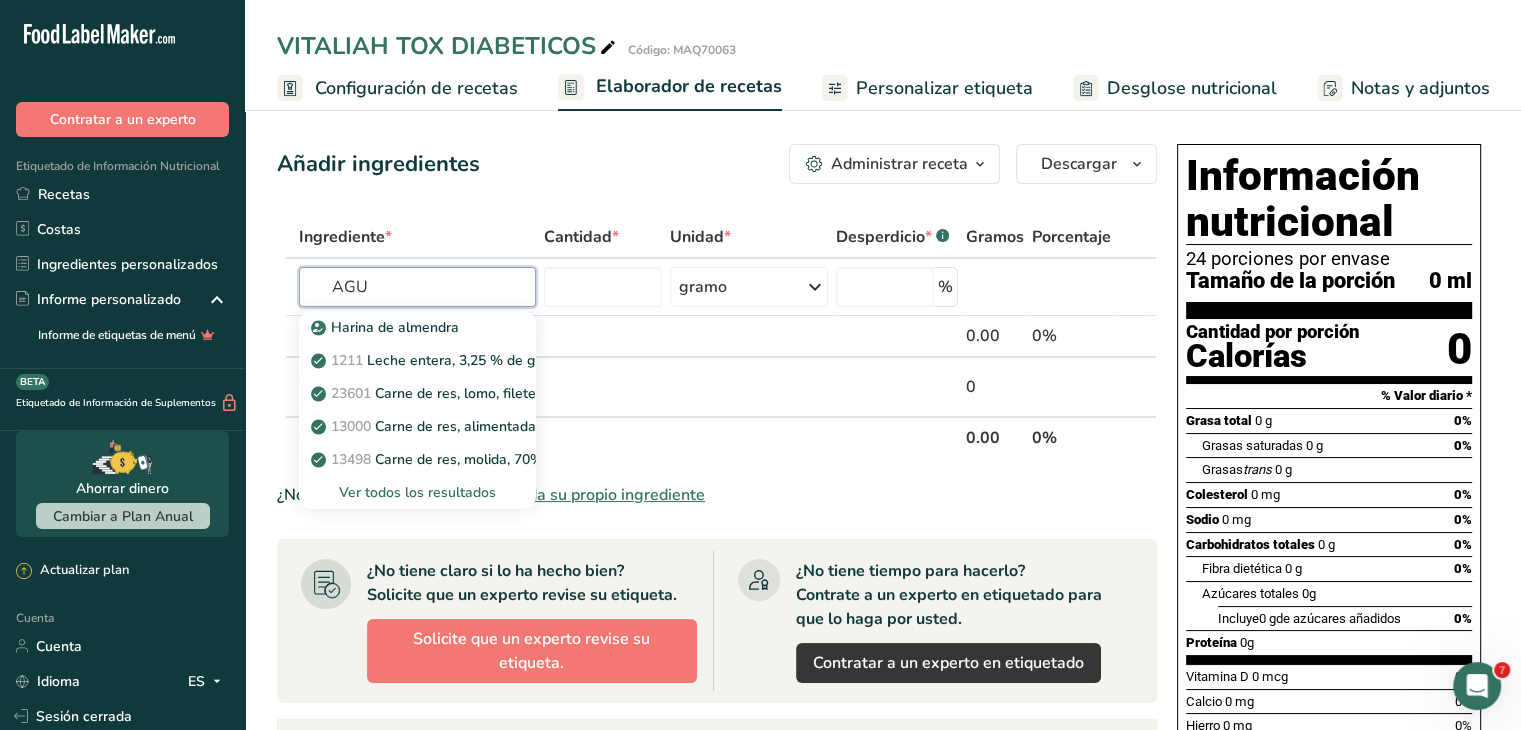 type on "AGUA" 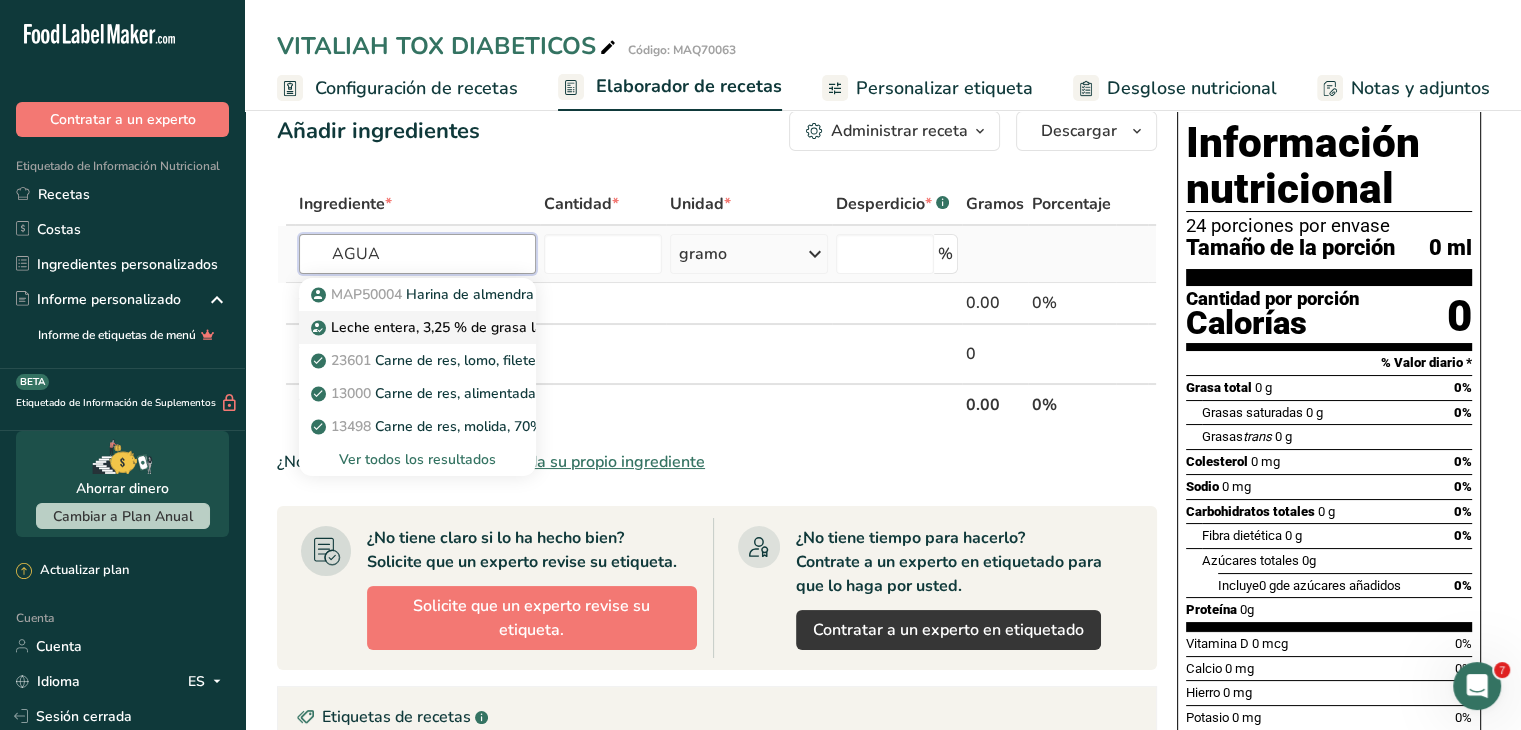 scroll, scrollTop: 0, scrollLeft: 0, axis: both 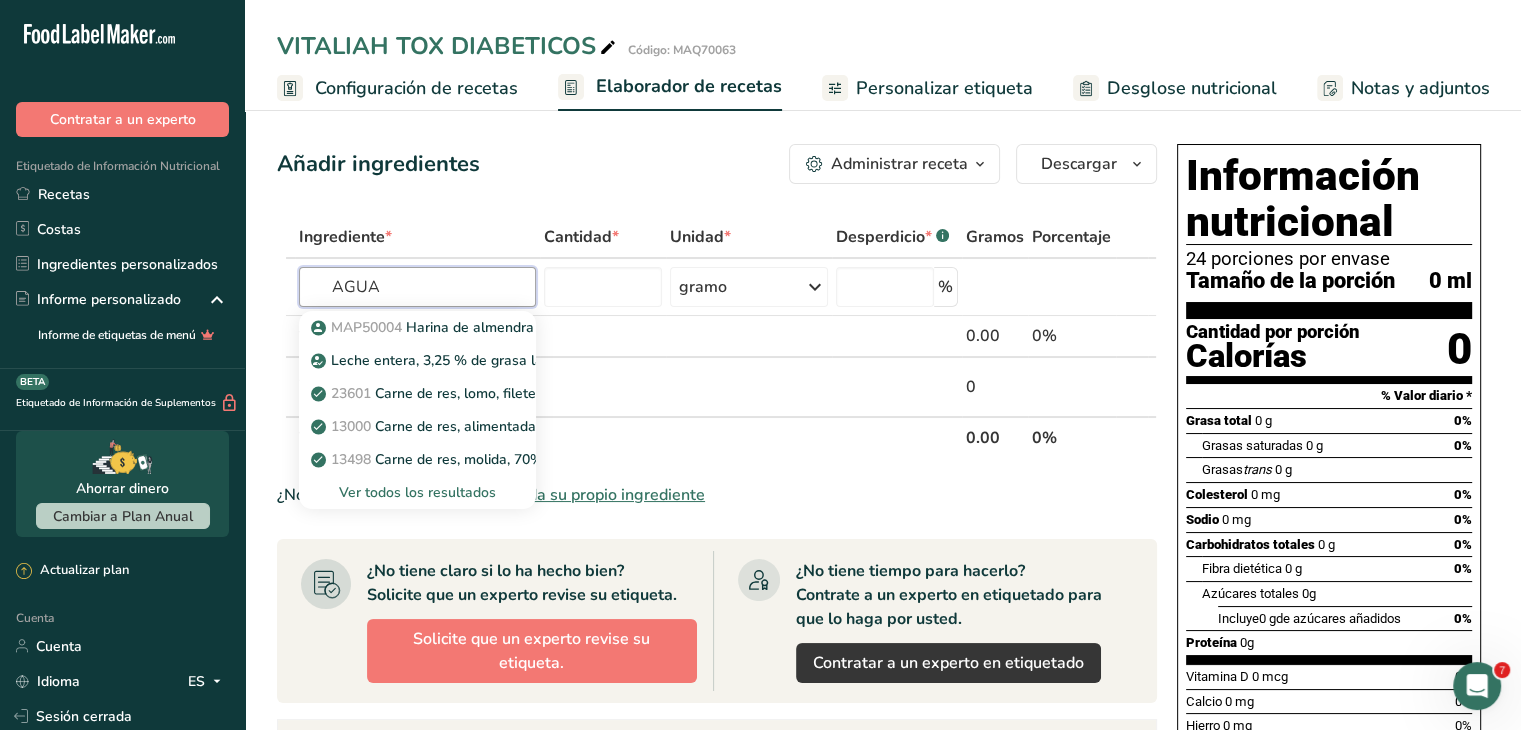 drag, startPoint x: 409, startPoint y: 269, endPoint x: 234, endPoint y: 251, distance: 175.92328 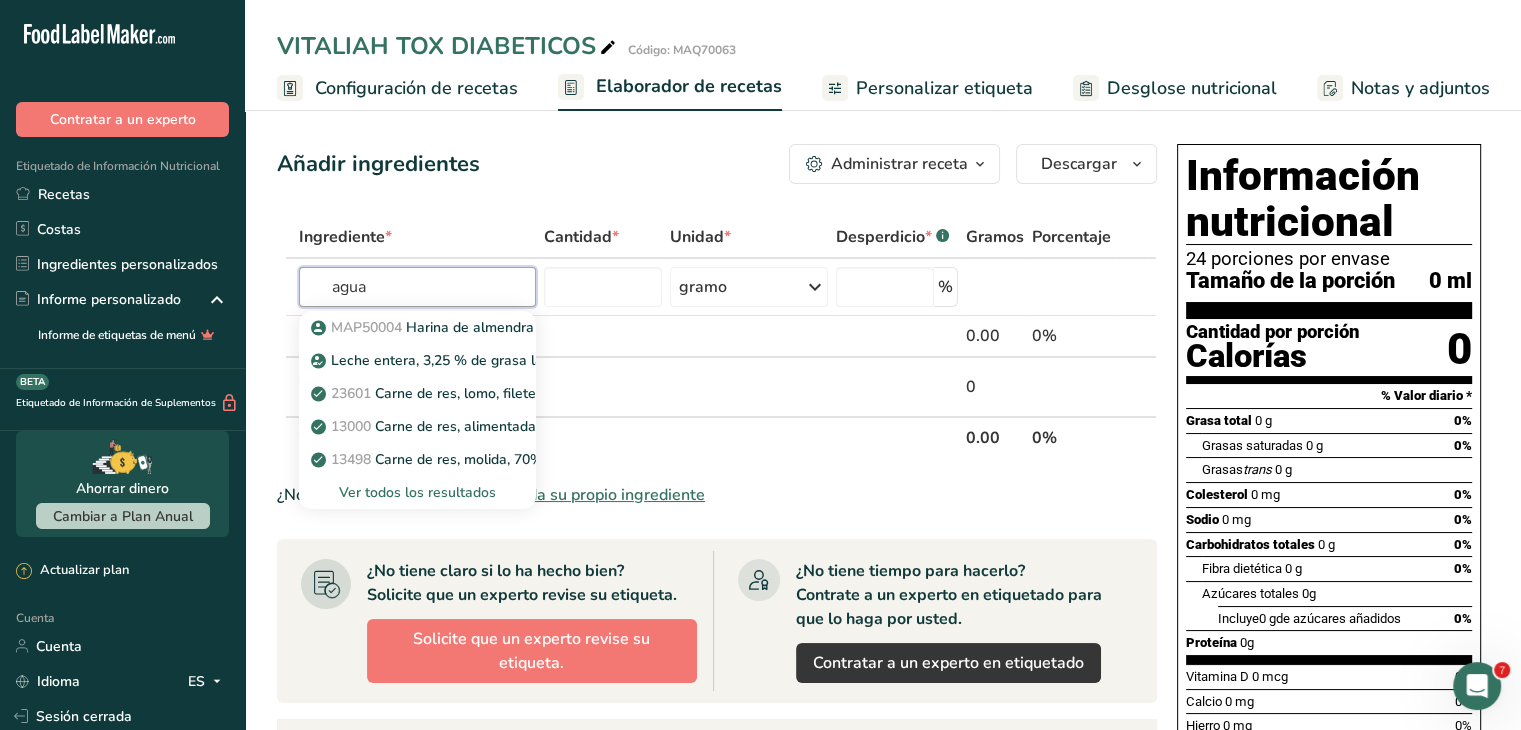 type on "agua" 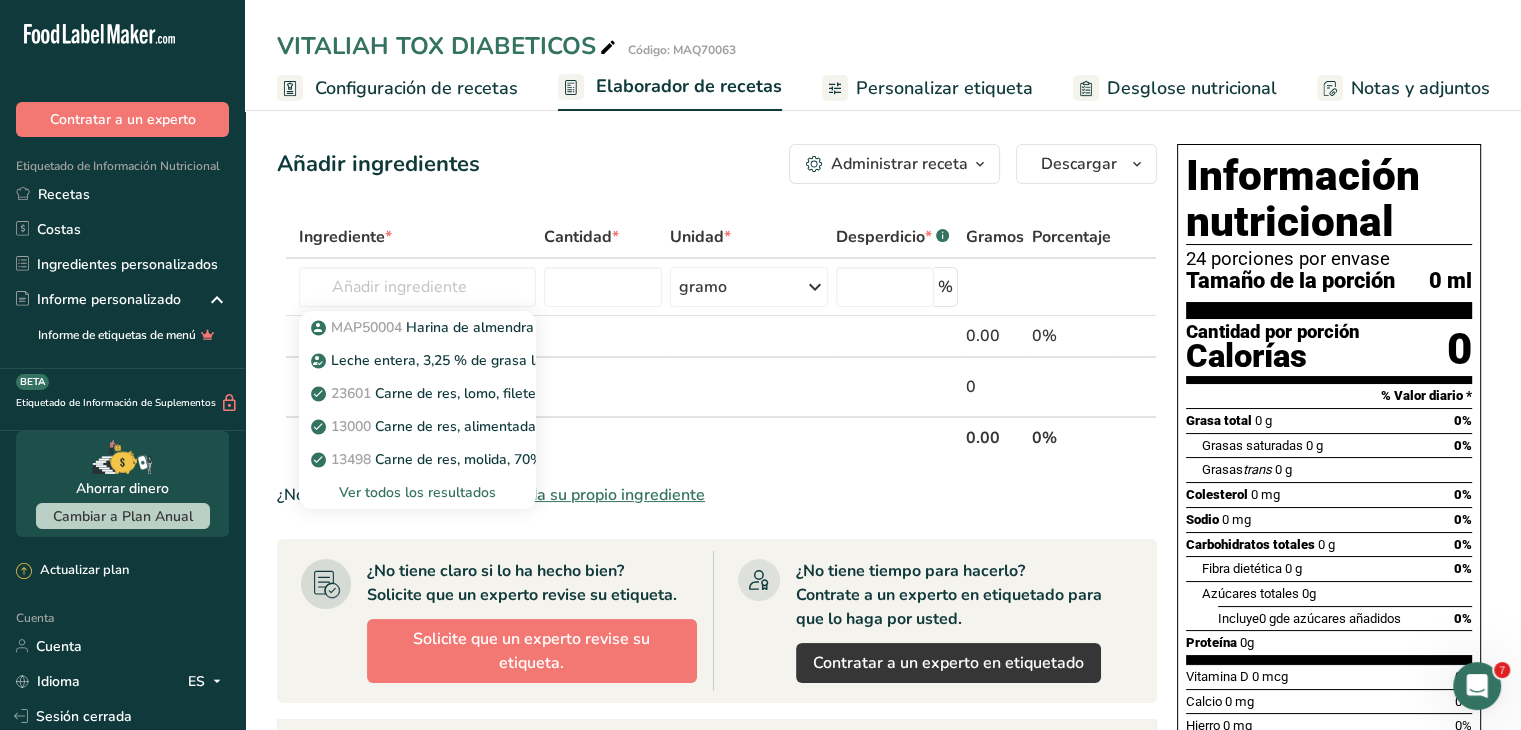 click on "Añadir ingredientes
Administrar receta         Eliminar receta           Duplicar receta             Receta de escalar             Guardar como subreceta   .a-a{fill:#347362;}.b-a{fill:#fff;}                               Desglose nutricional                 Tarjeta de la receta
Novedad
Informe de patrón de aminoácidos             Historial de actividades
Descargar
Elija su estilo de etiqueta preferido
Etiqueta estándar FDA
Etiqueta estándar FDA
El formato más común para etiquetas de información nutricional en cumplimiento con el tipo de letra, estilo y requisitos de la FDA.
Etiqueta tabular FDA
Un formato de etiqueta conforme a las regulaciones de la FDA presentada en una disposición tabular (horizontal).
Etiqueta lineal FDA" at bounding box center (723, 627) 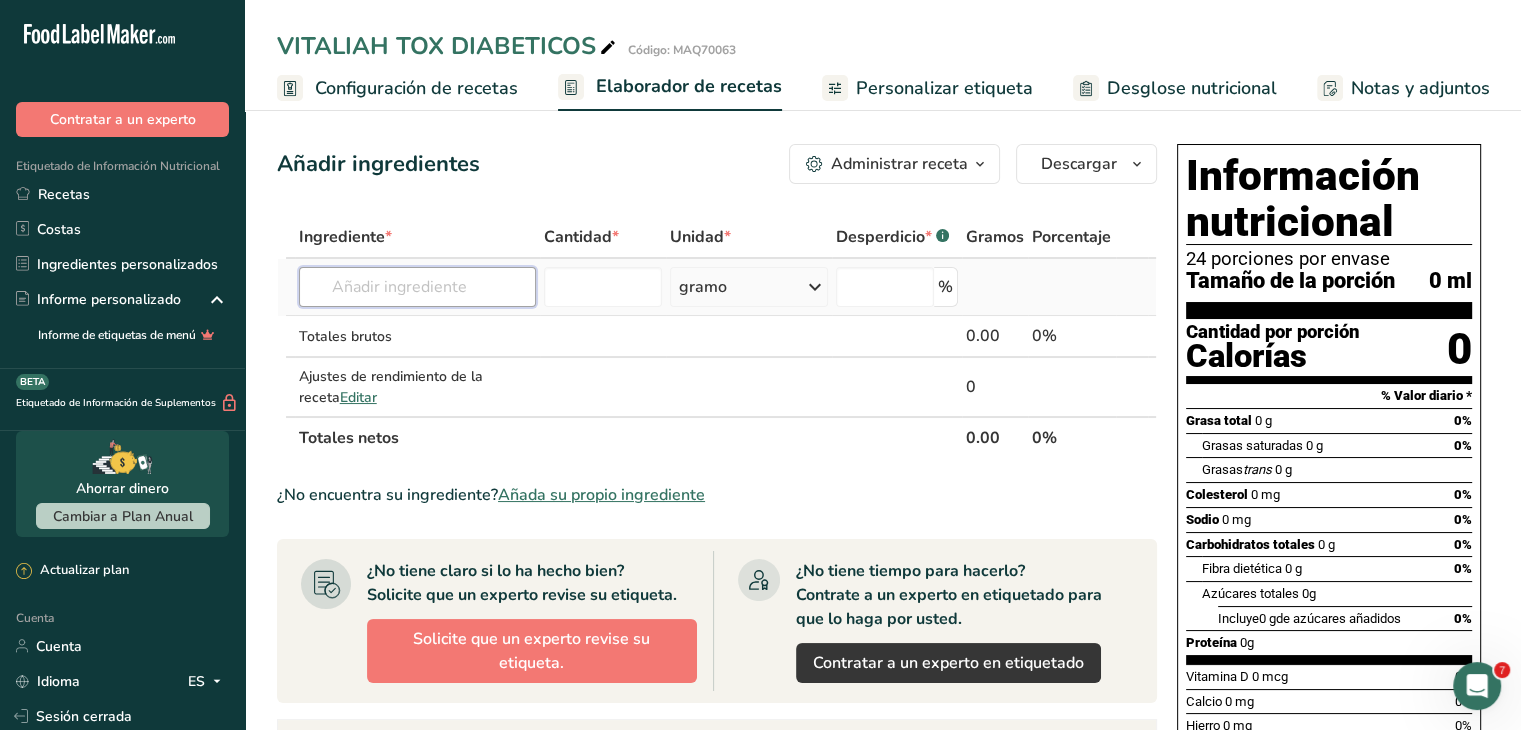 click at bounding box center [417, 287] 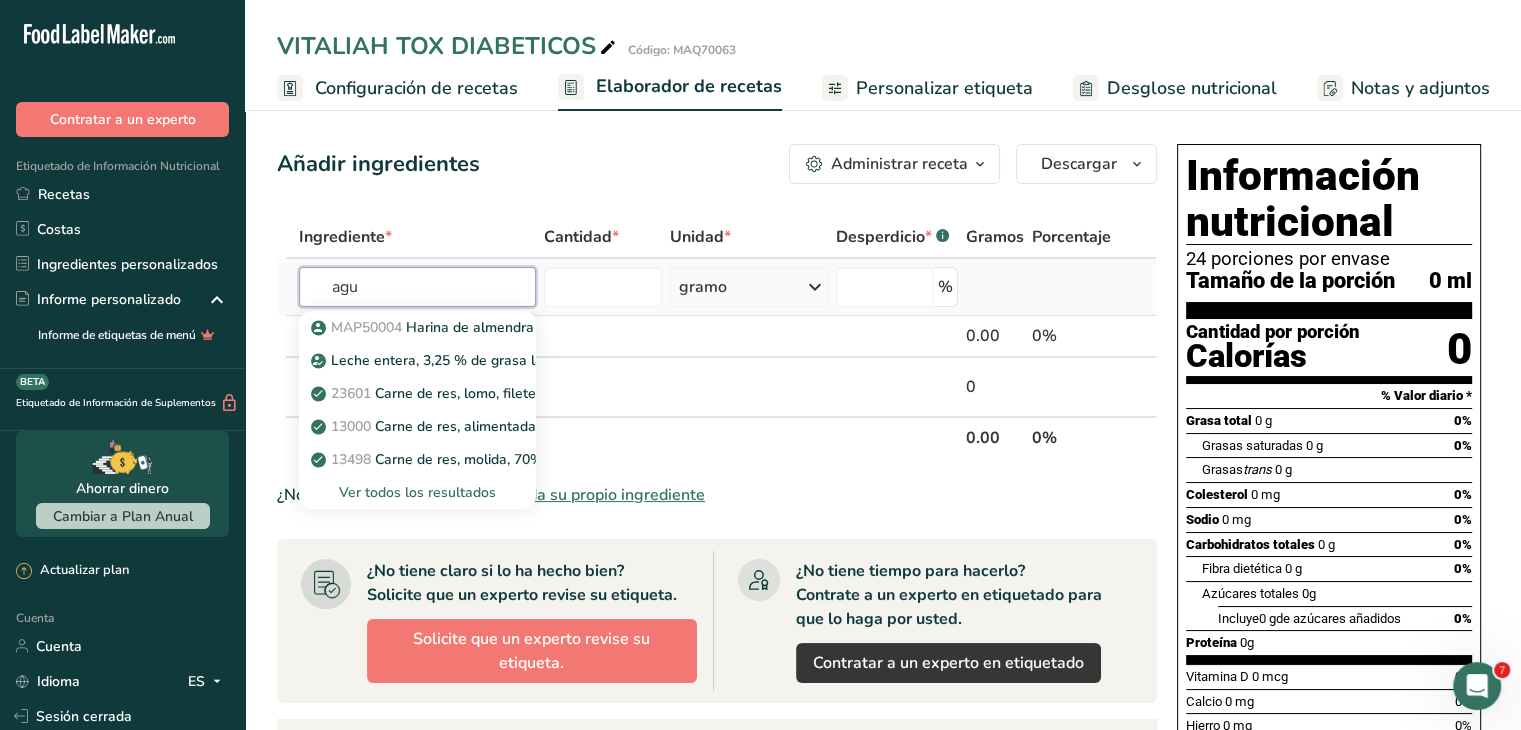 type on "agua" 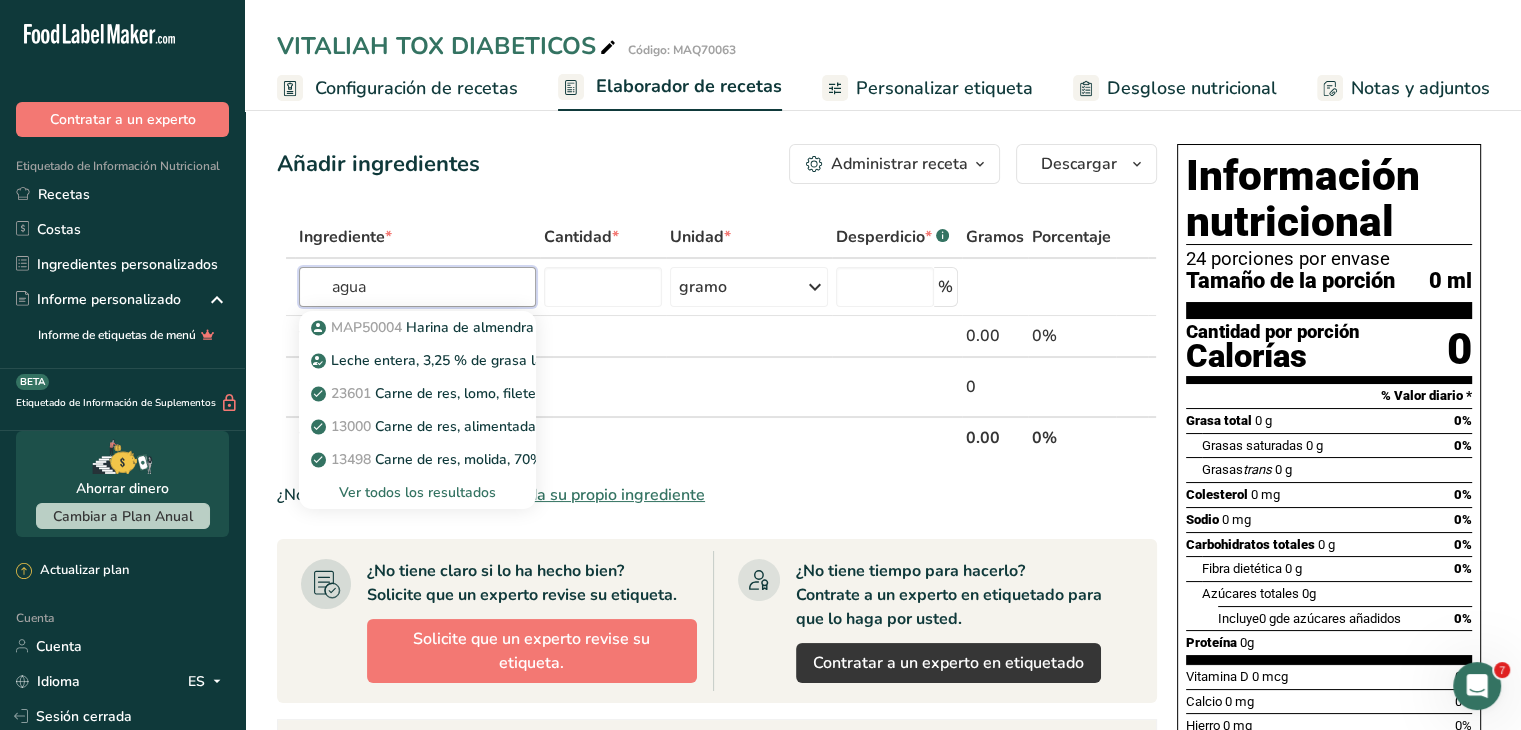 scroll, scrollTop: 0, scrollLeft: 0, axis: both 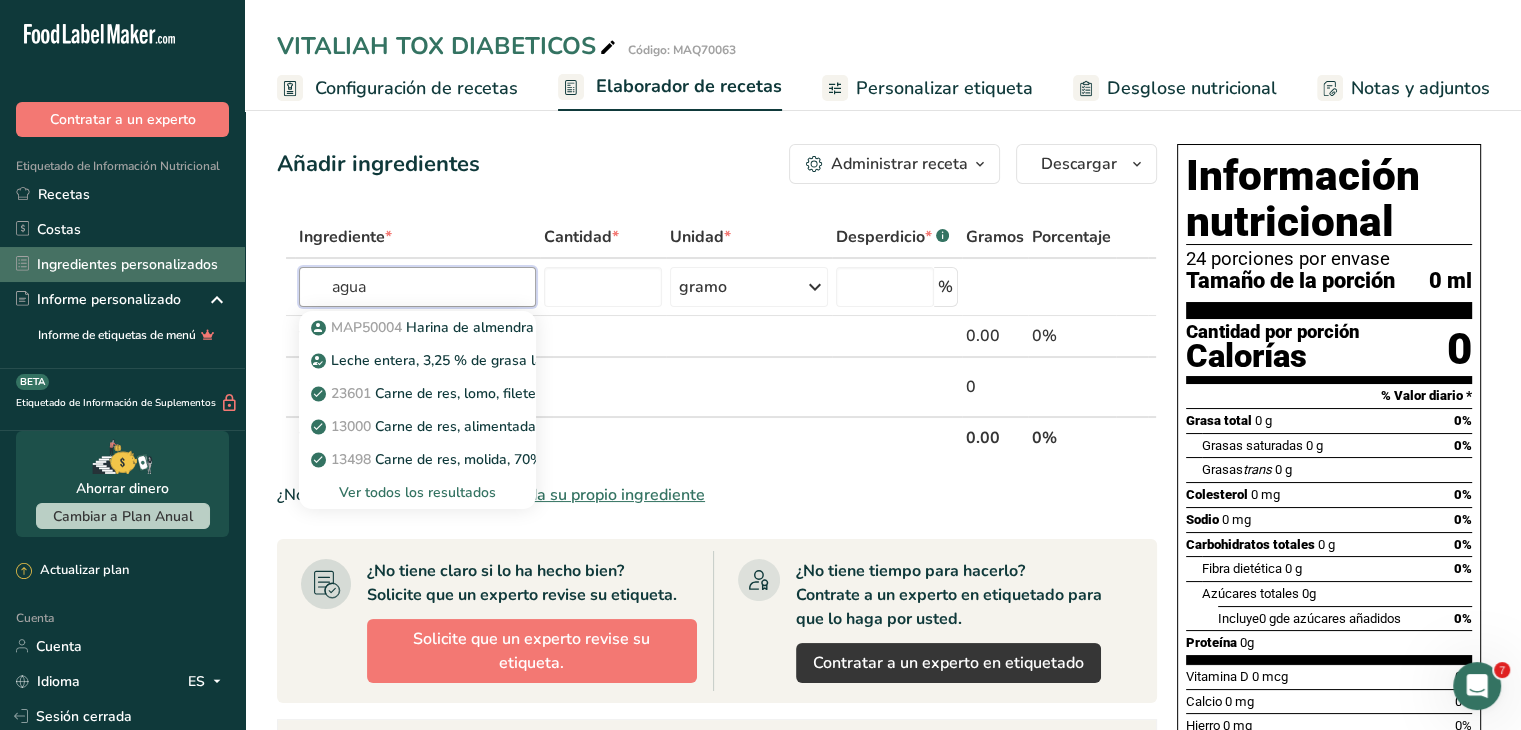 drag, startPoint x: 436, startPoint y: 283, endPoint x: 79, endPoint y: 281, distance: 357.0056 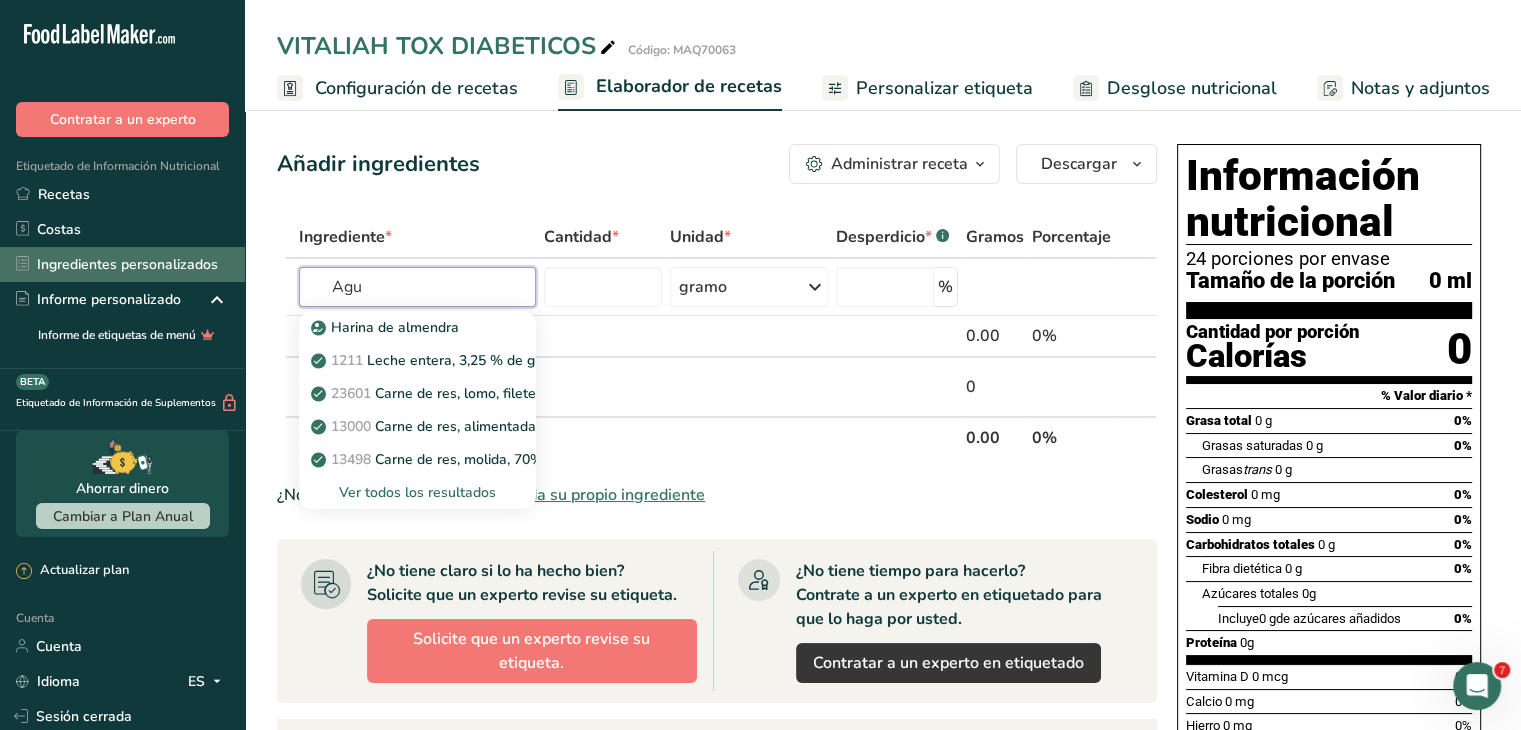 type on "Agua" 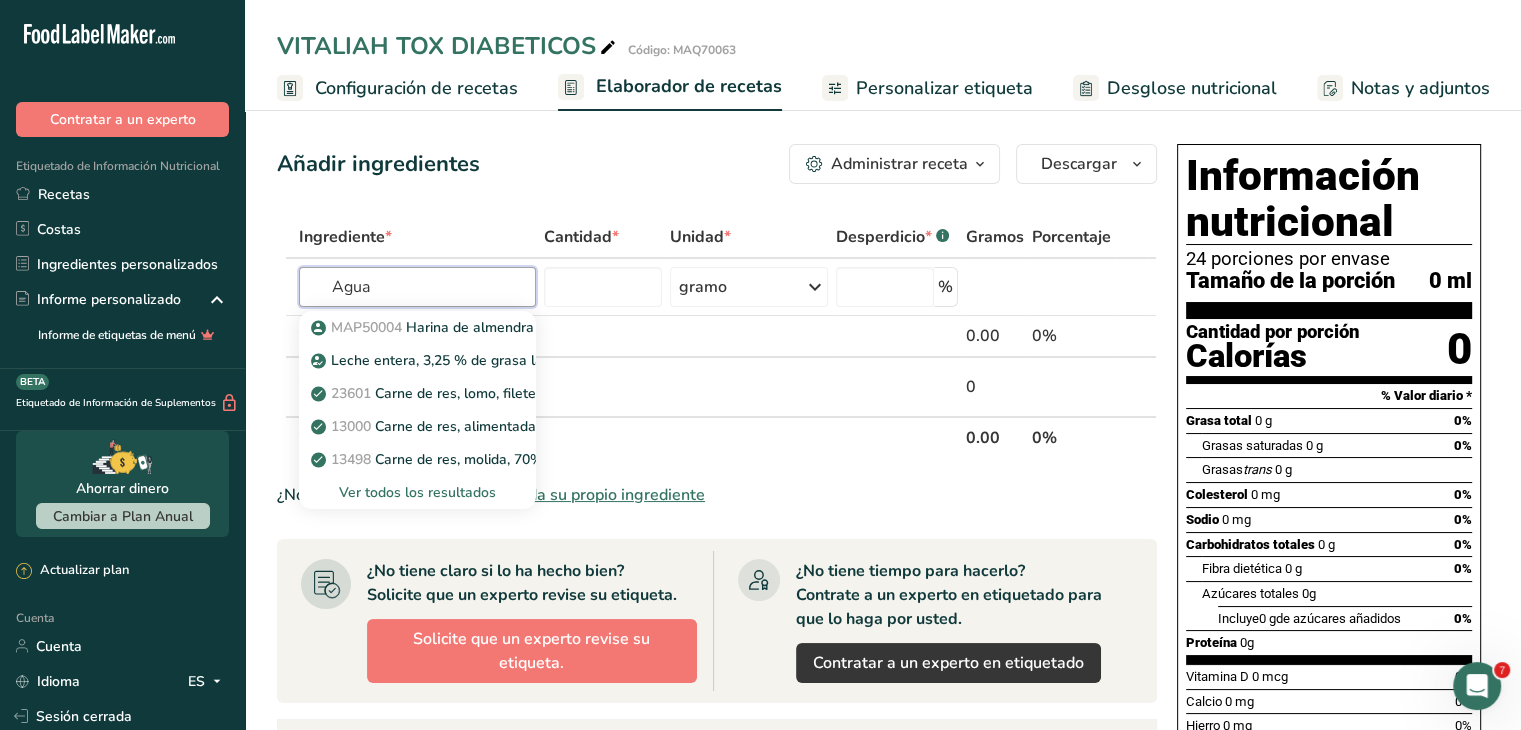 drag, startPoint x: 423, startPoint y: 298, endPoint x: 243, endPoint y: 278, distance: 181.1077 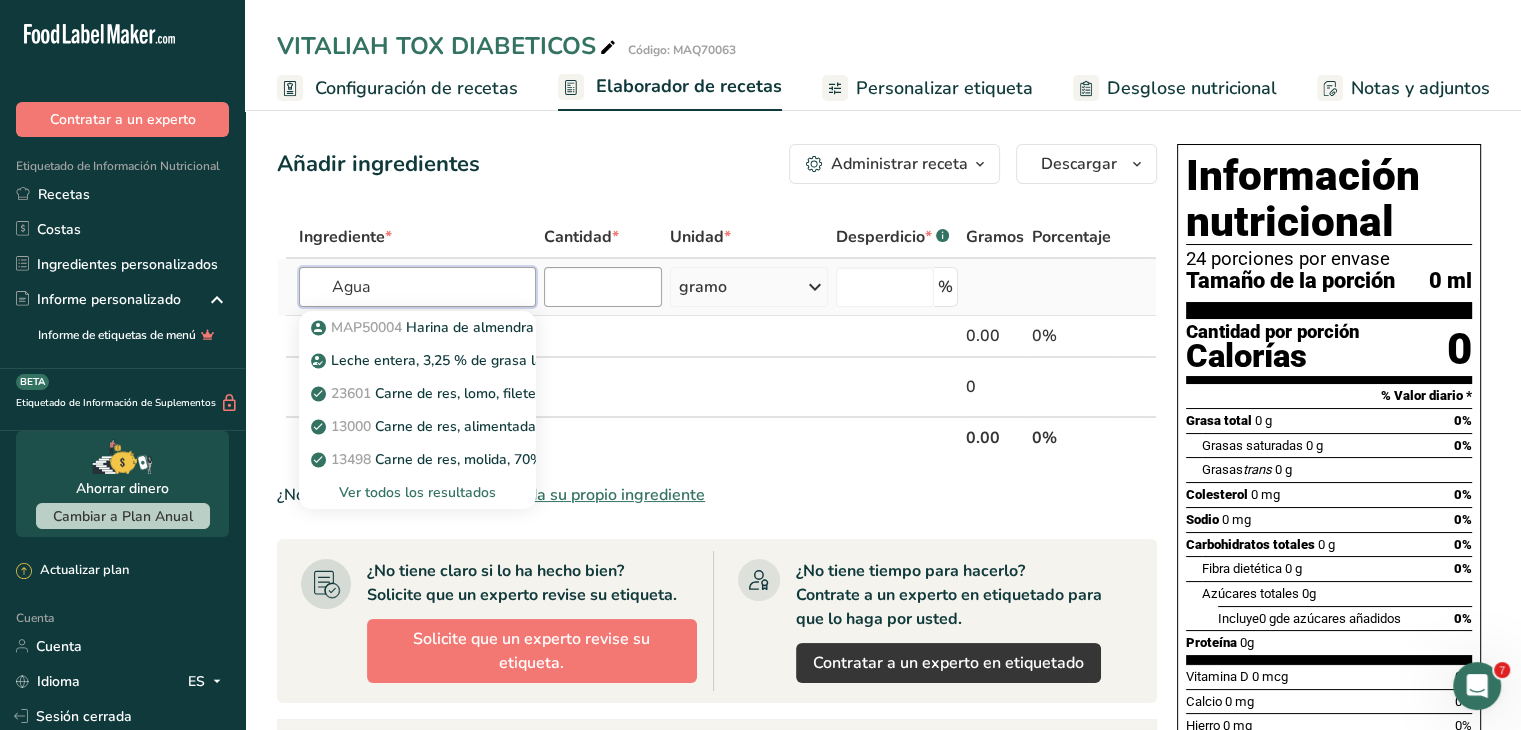 type on "Agua" 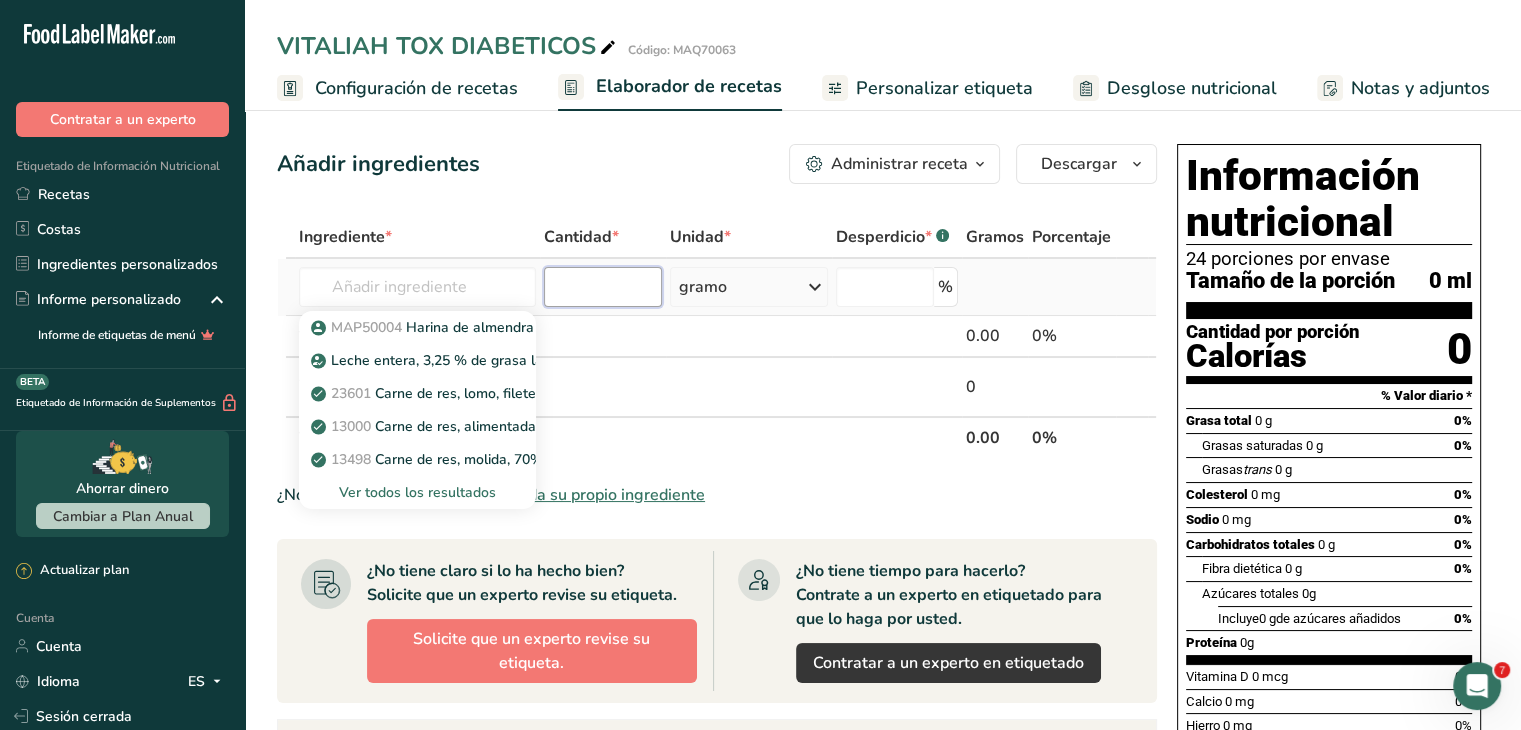 click at bounding box center (603, 287) 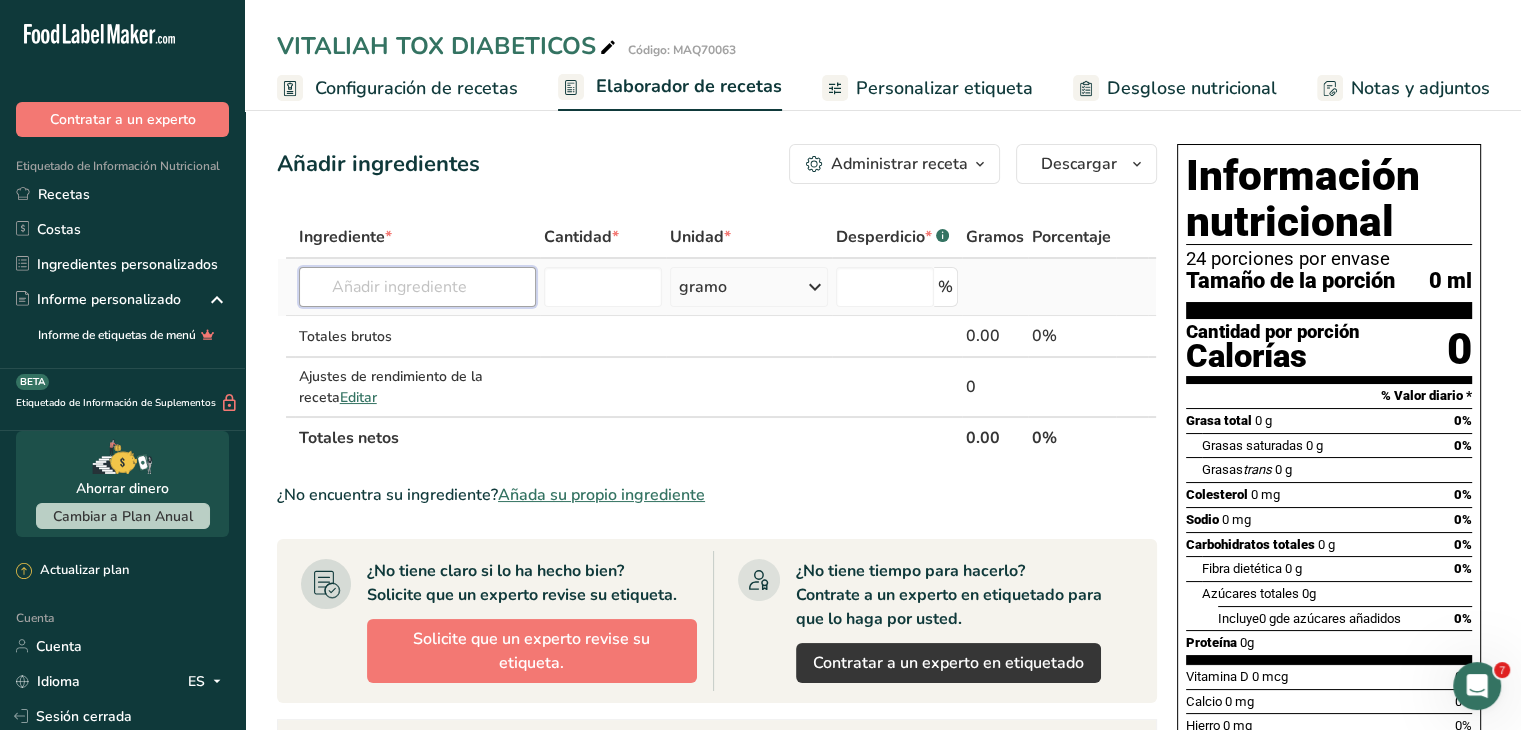 click at bounding box center [417, 287] 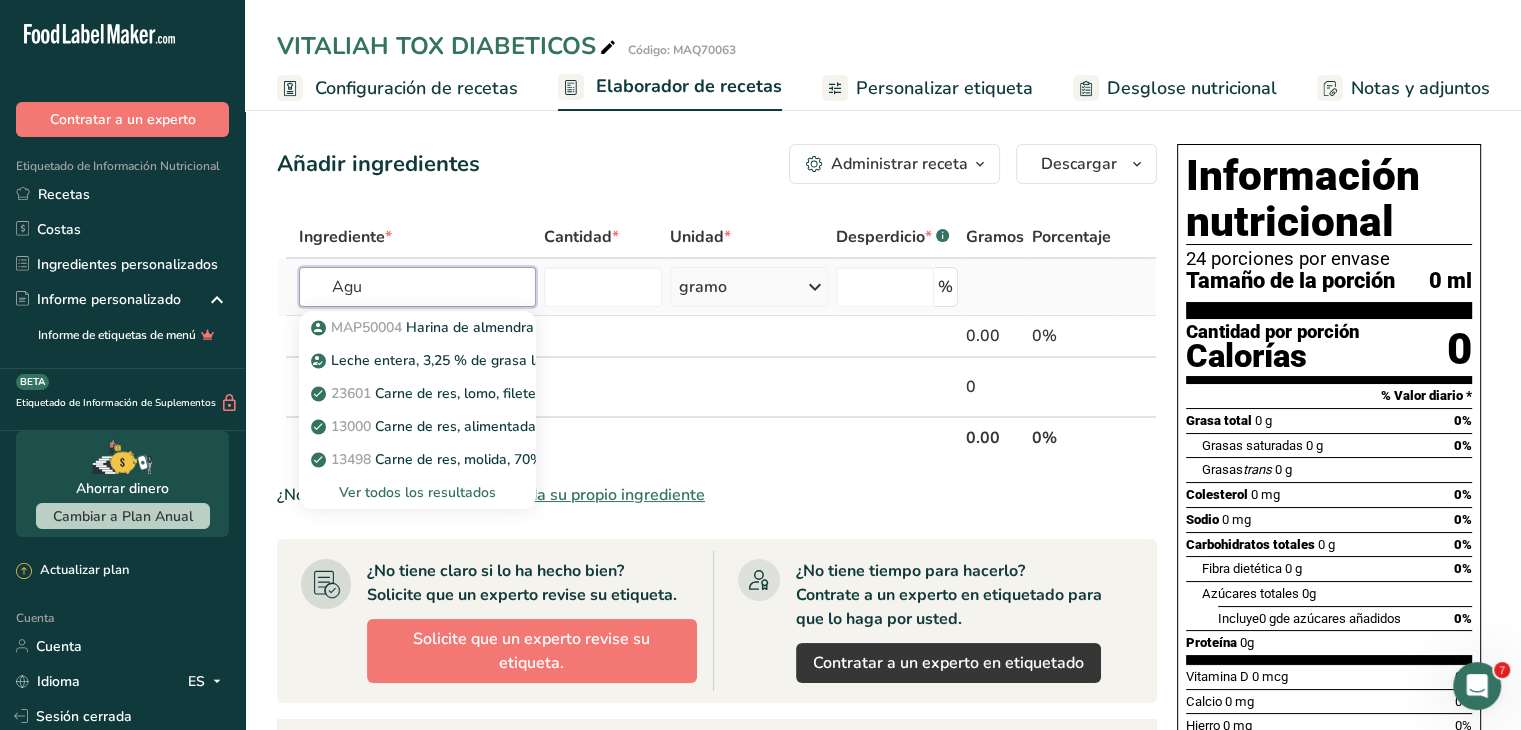 type on "Agua" 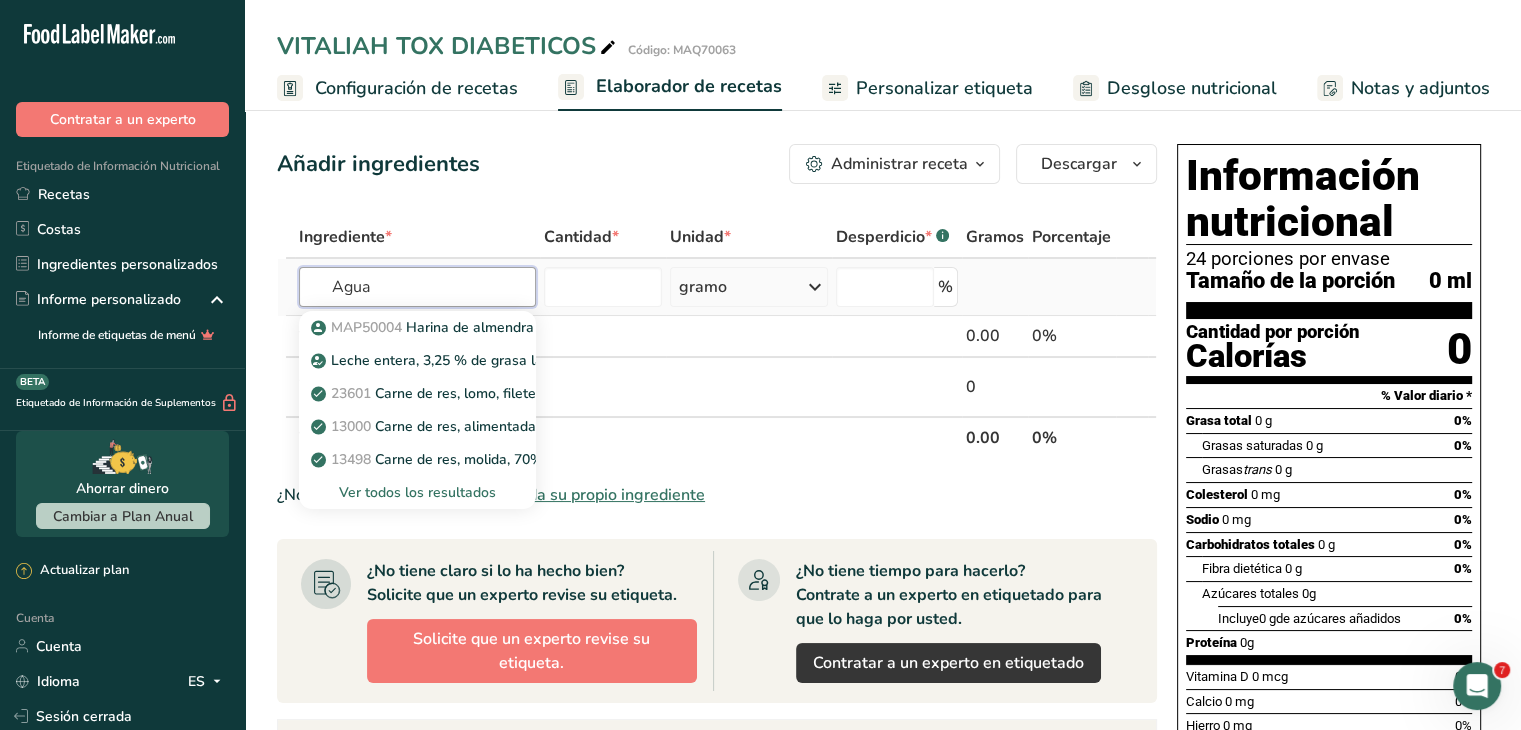 click on "Agua" at bounding box center [417, 287] 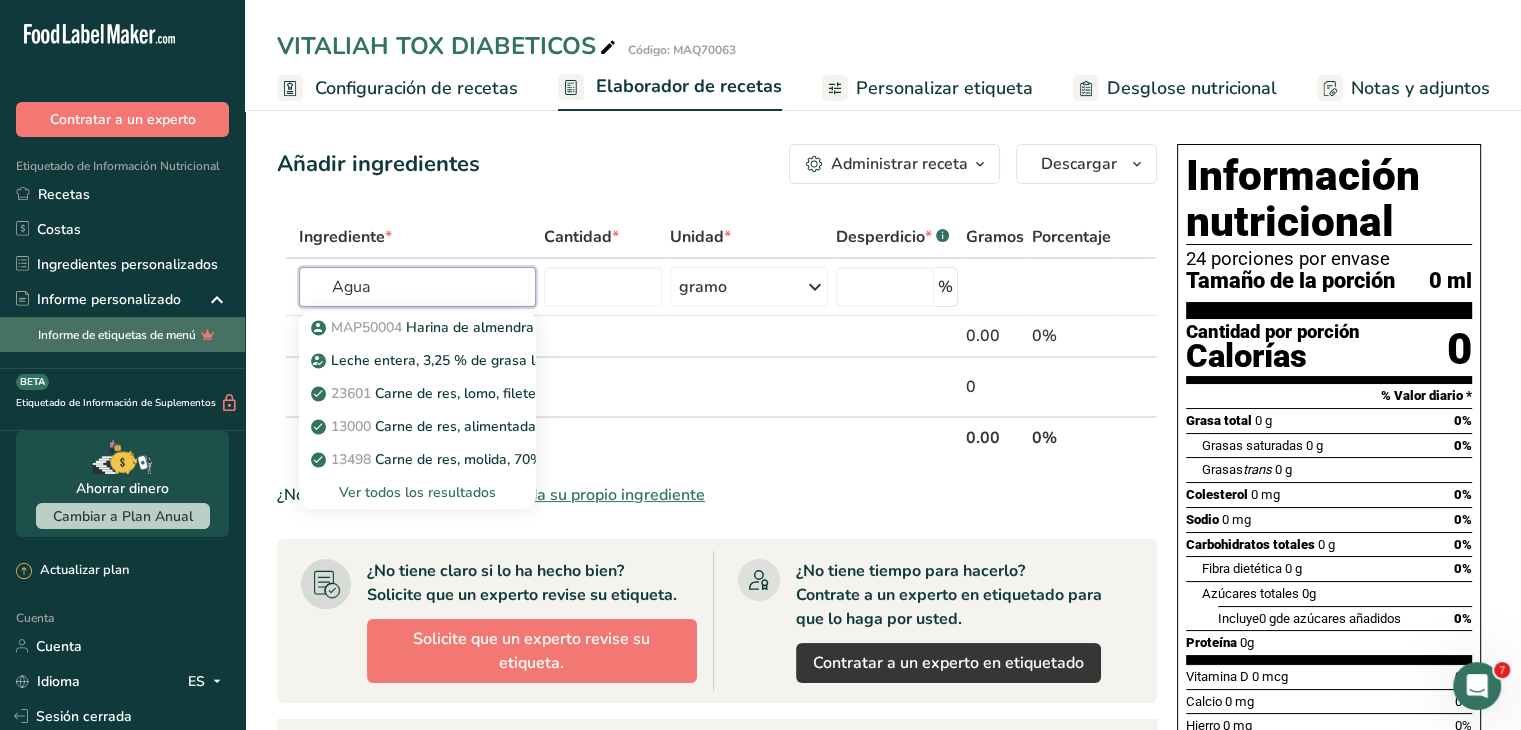 drag, startPoint x: 465, startPoint y: 282, endPoint x: 176, endPoint y: 320, distance: 291.48755 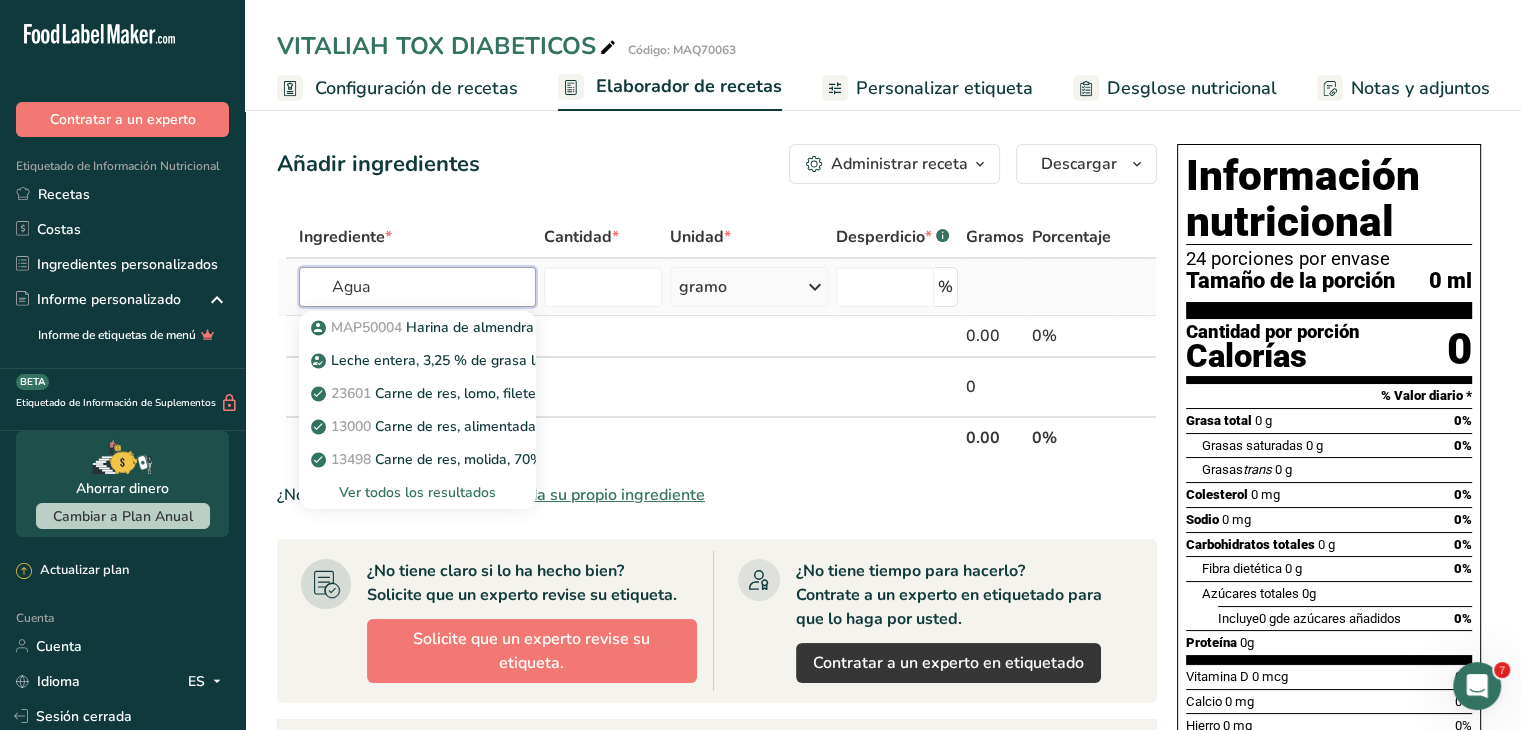 click on "Agua" at bounding box center [417, 287] 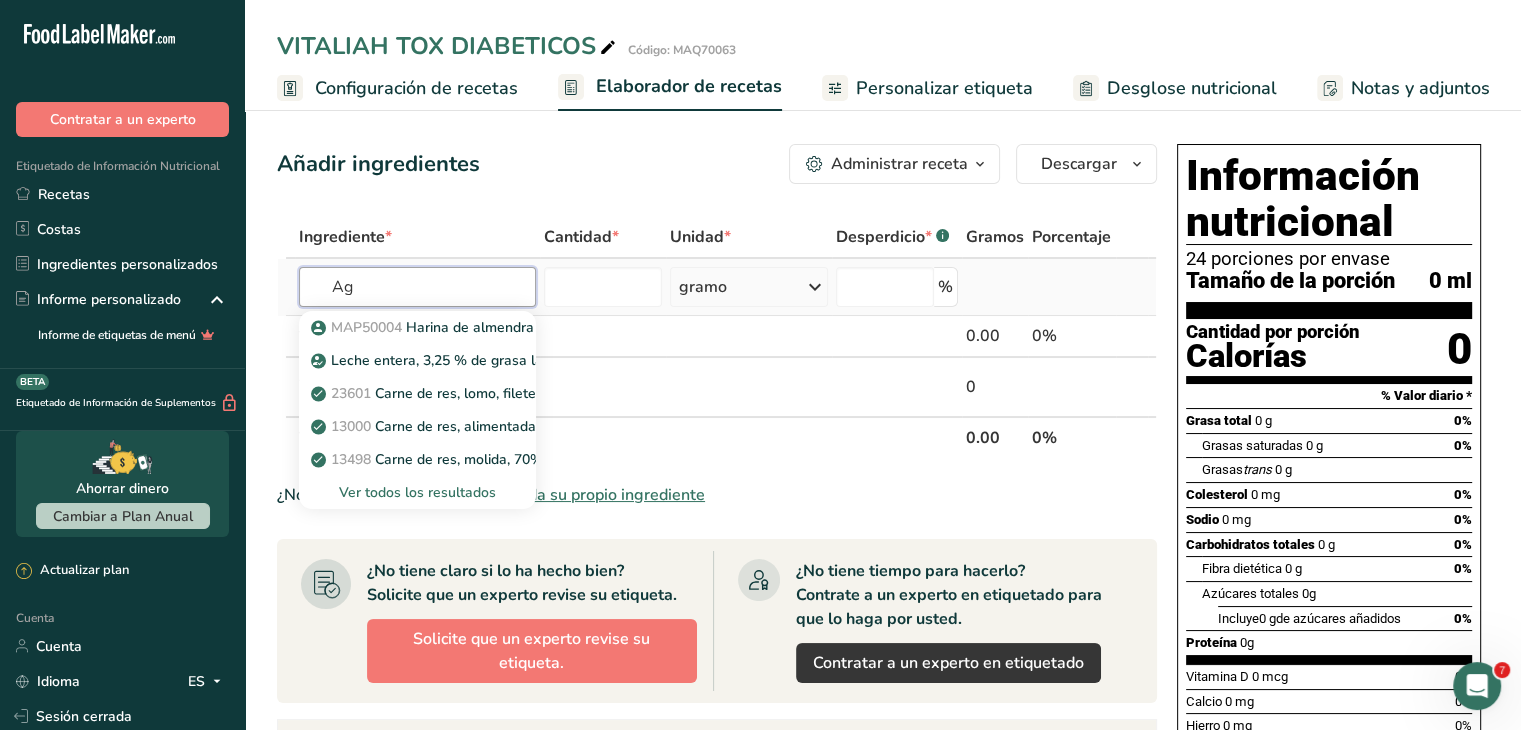 type on "A" 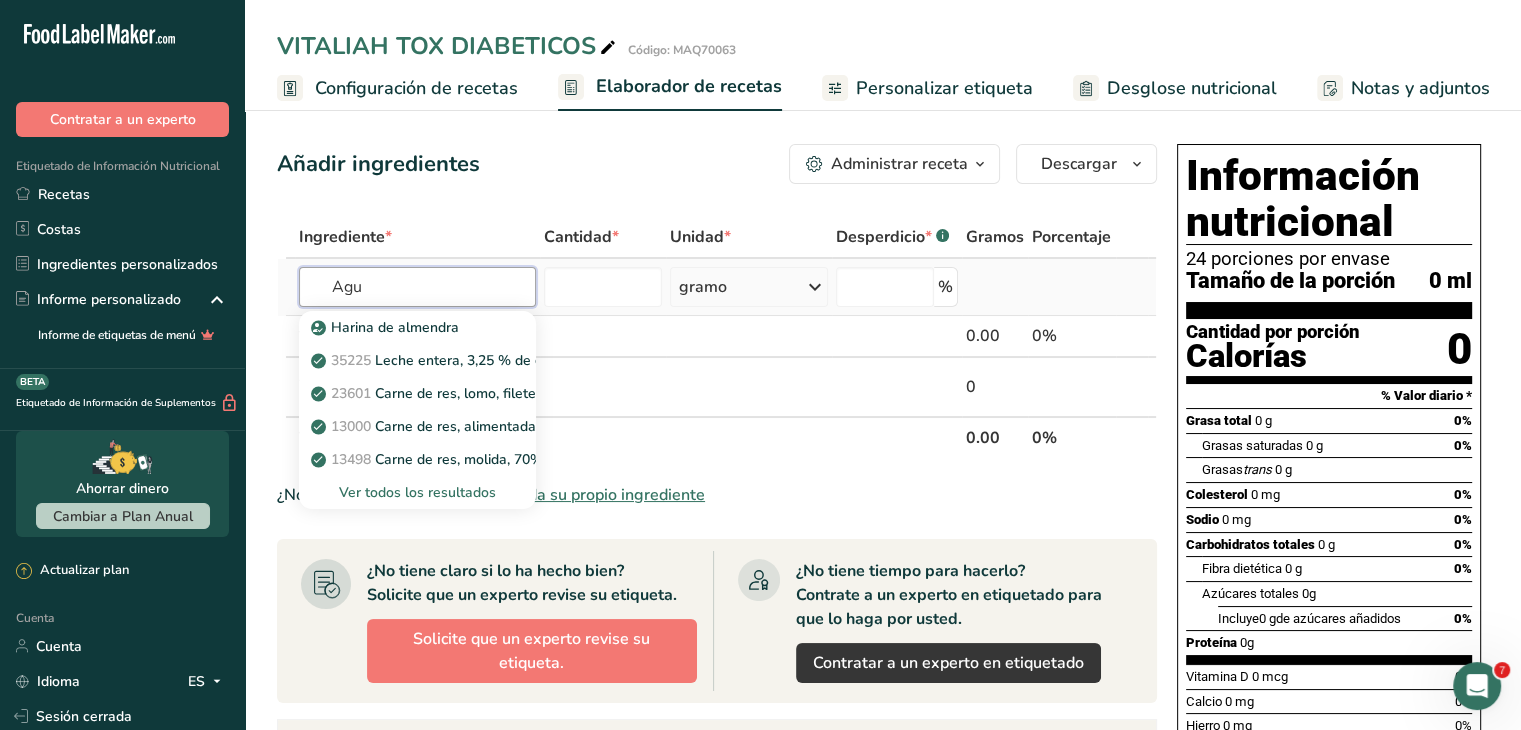 type on "Agua" 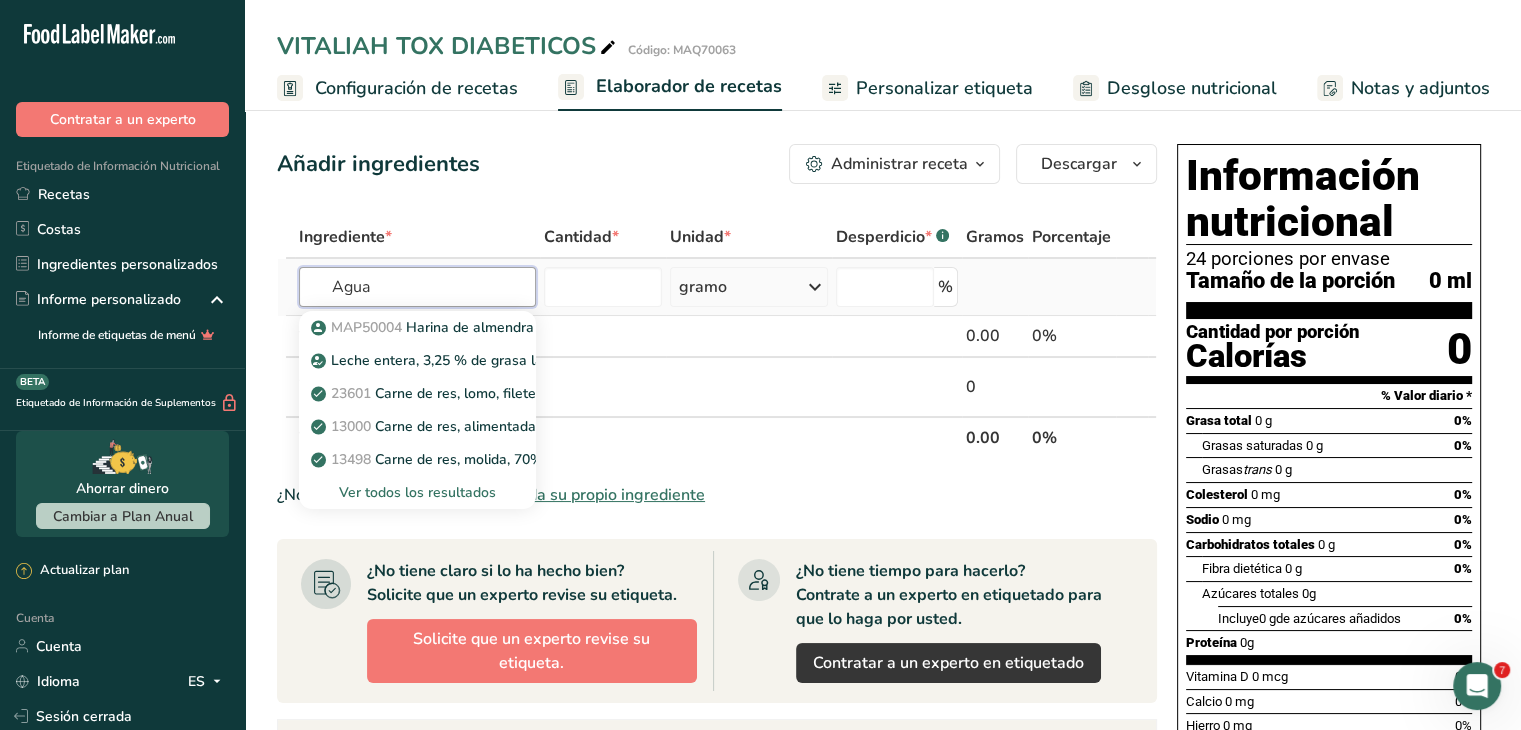 click on "Agua" at bounding box center [417, 287] 